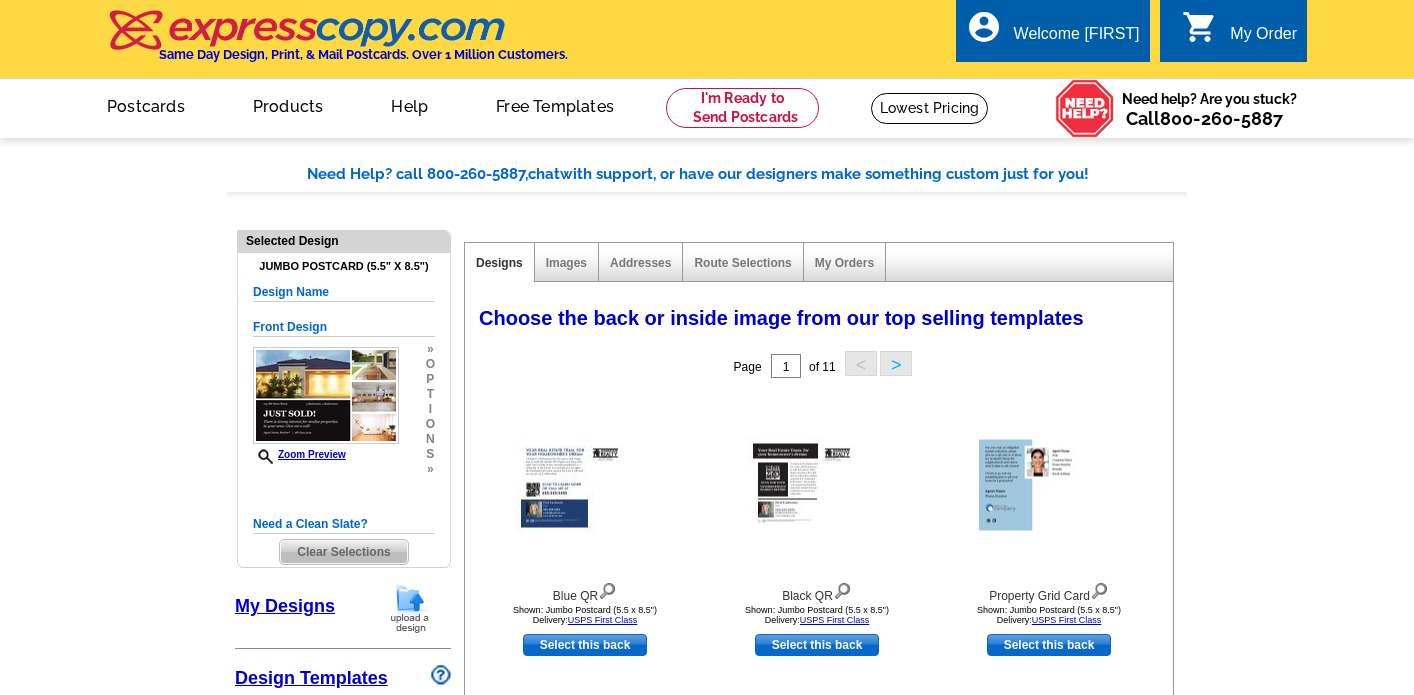 select on "785" 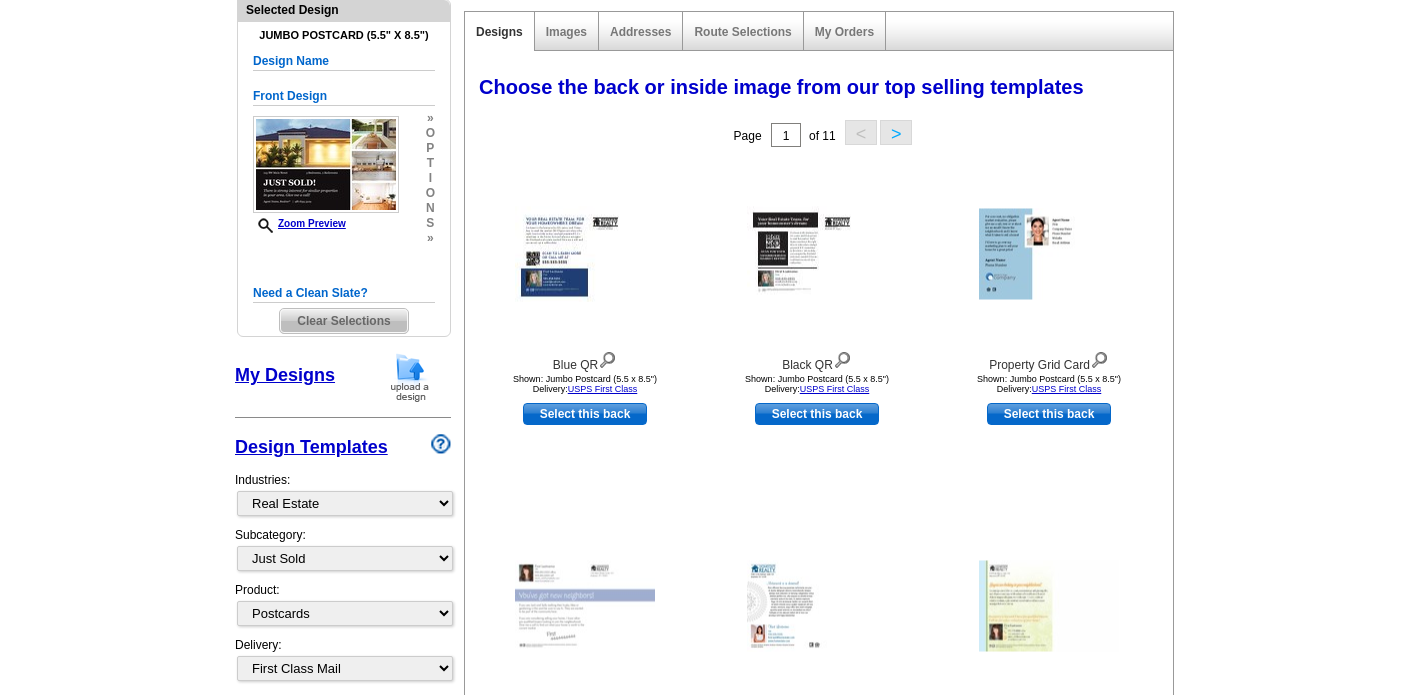 scroll, scrollTop: 232, scrollLeft: 0, axis: vertical 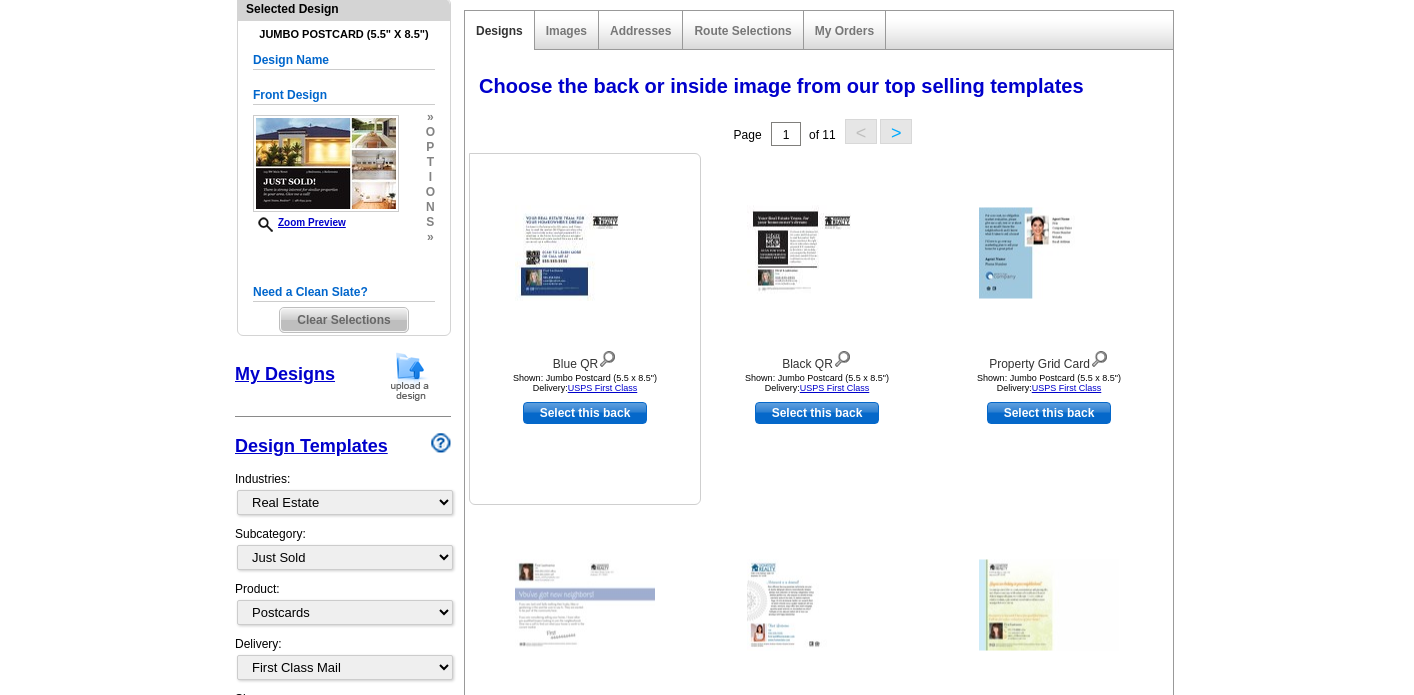 click at bounding box center [585, 253] 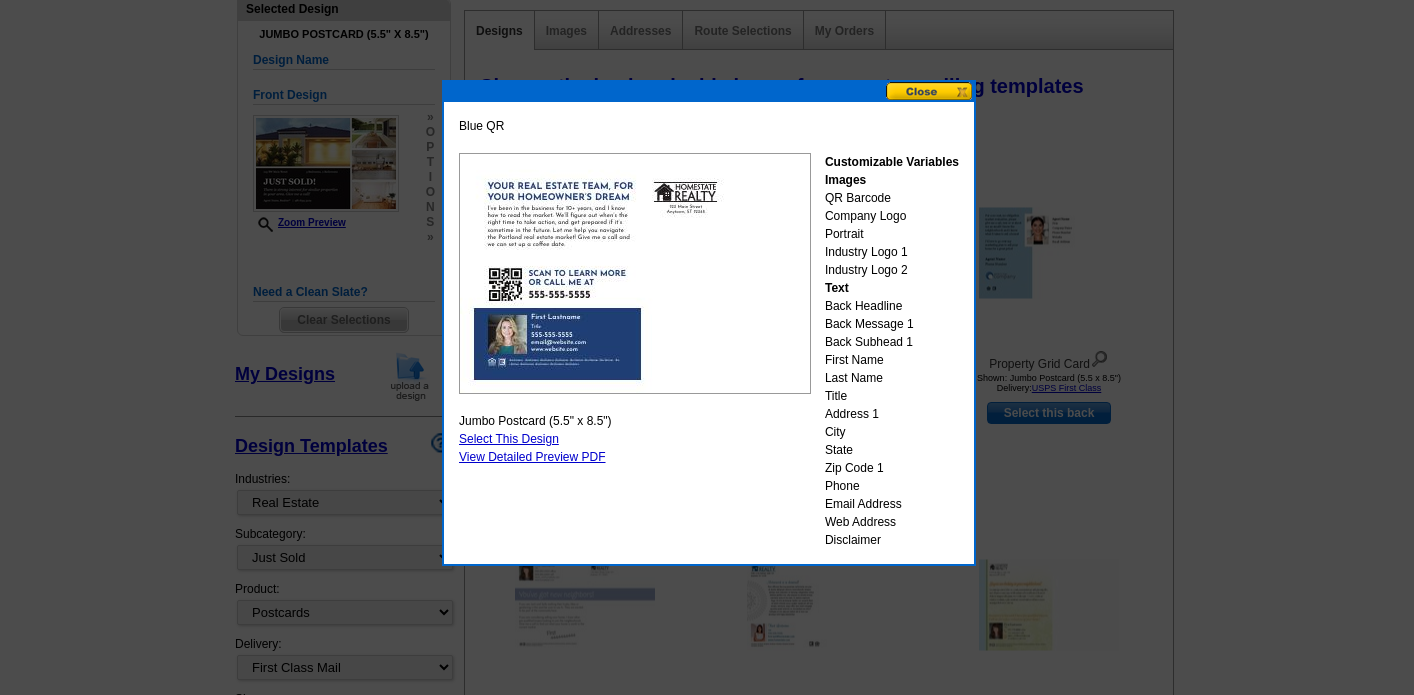 click at bounding box center (930, 91) 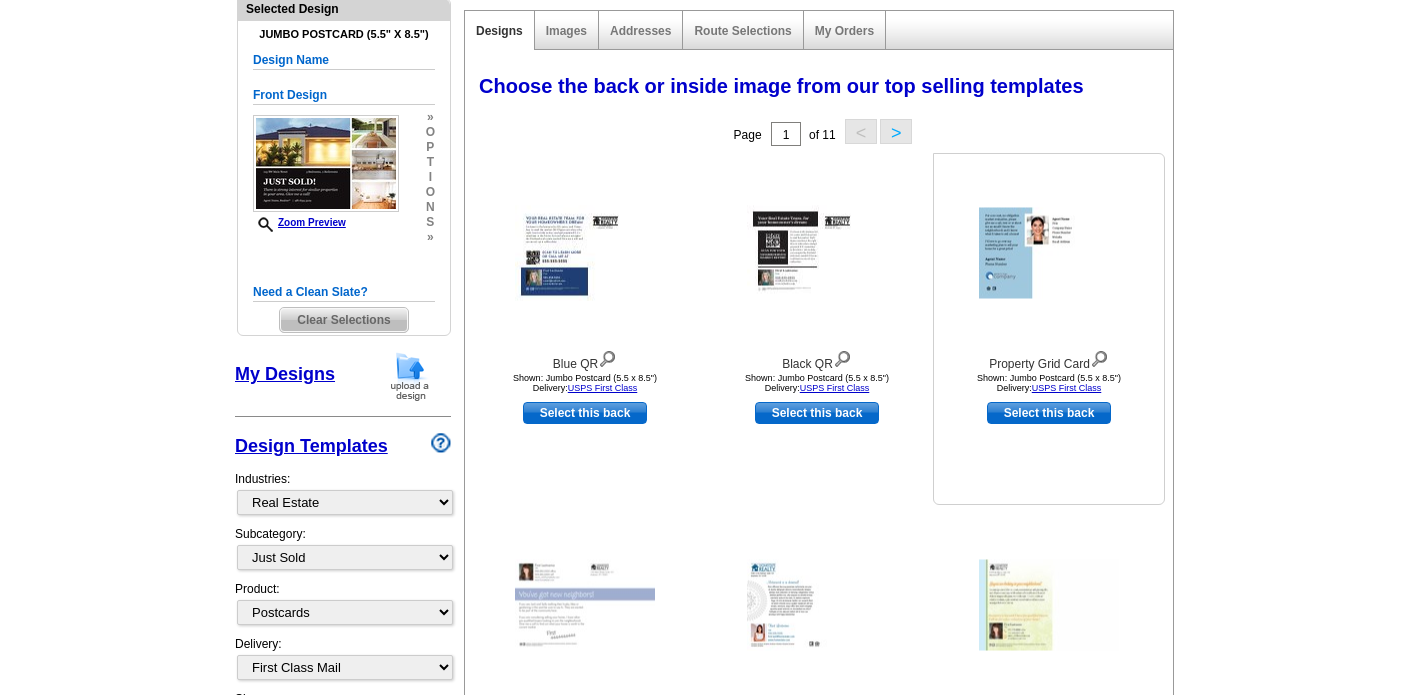 click at bounding box center [1049, 253] 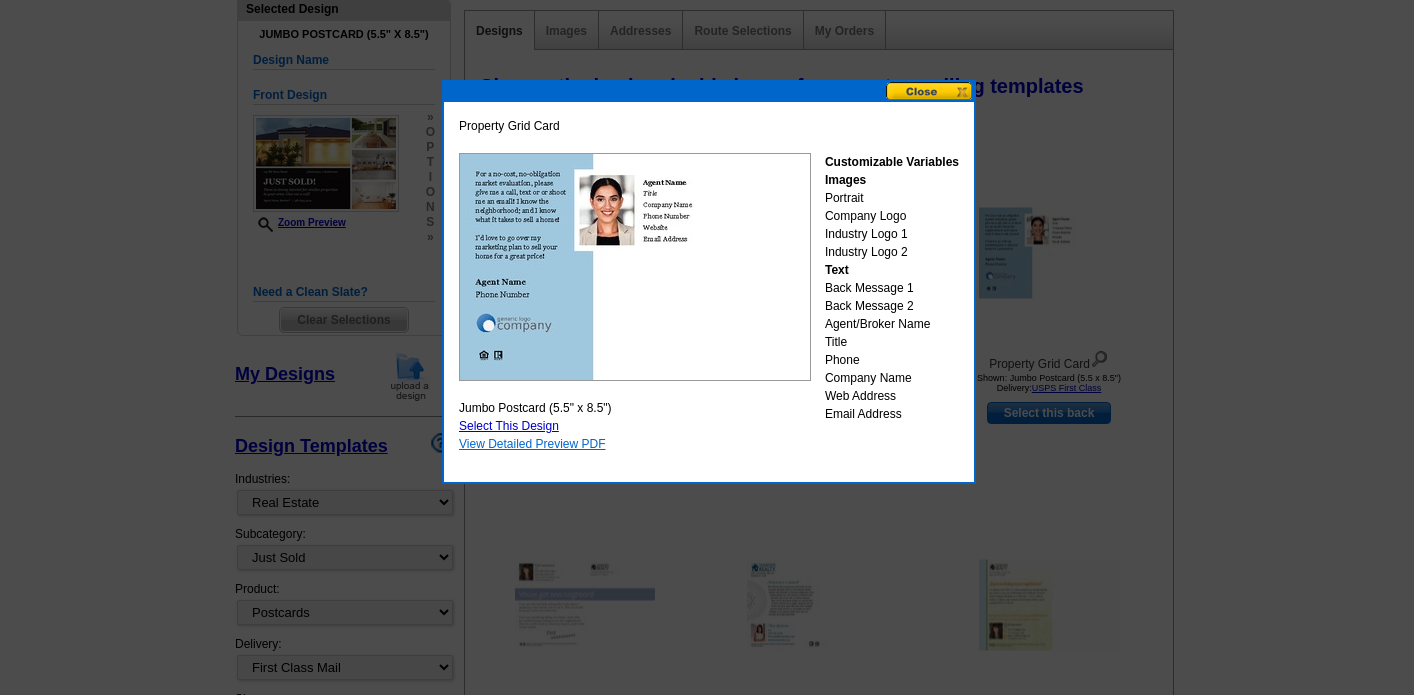 click on "View Detailed Preview PDF" at bounding box center [532, 444] 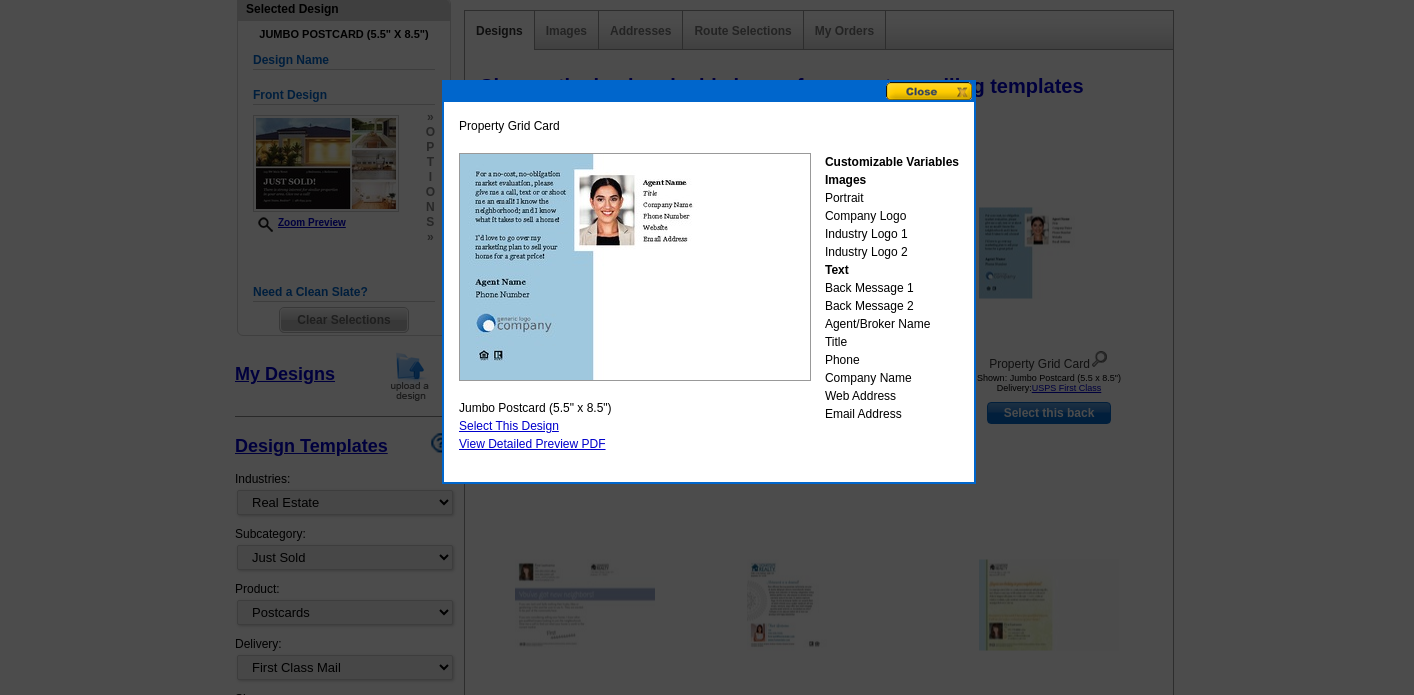 click at bounding box center (930, 91) 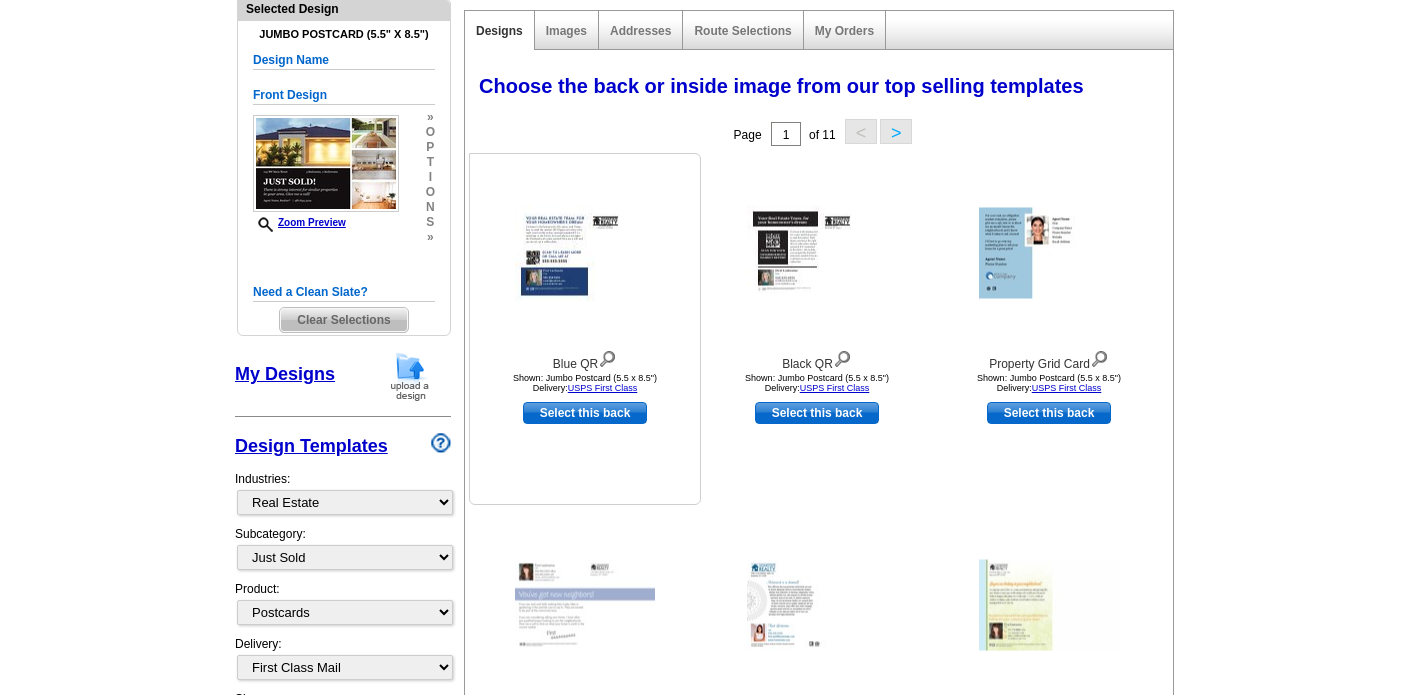 click at bounding box center (585, 253) 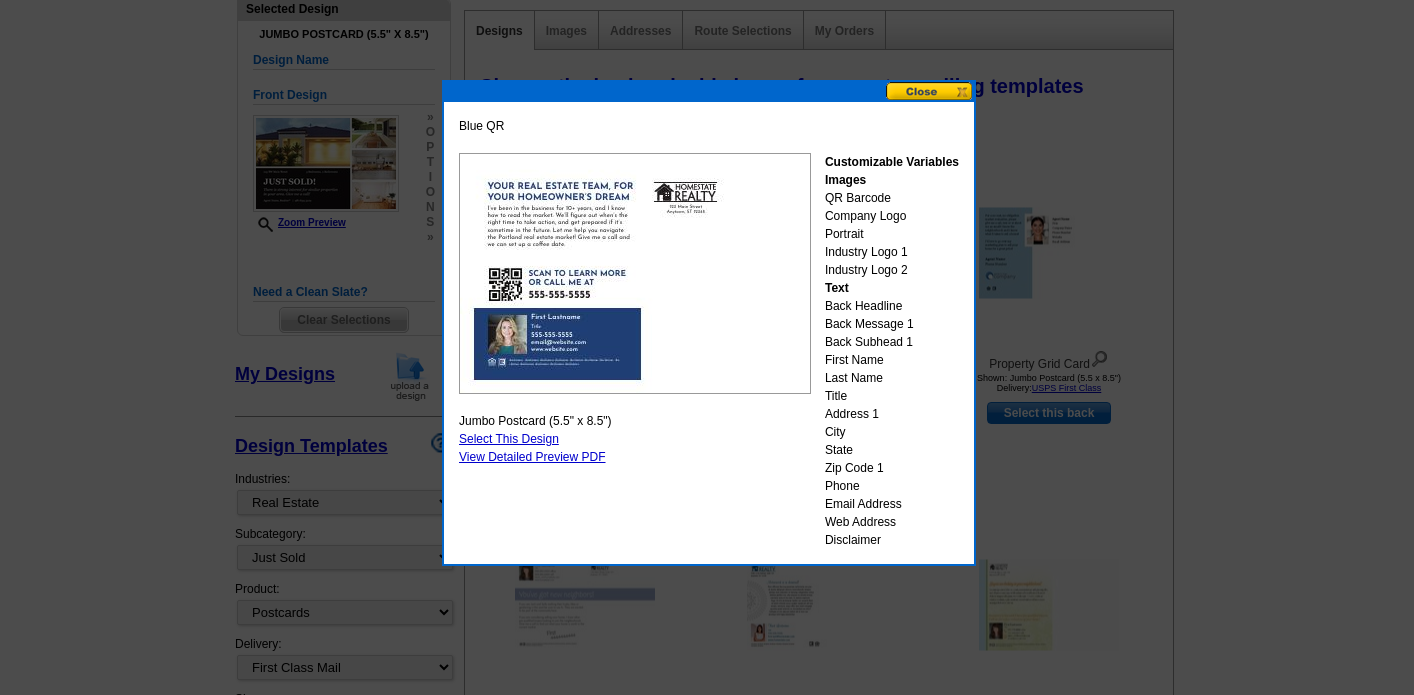 click on "Select This Design" at bounding box center (509, 439) 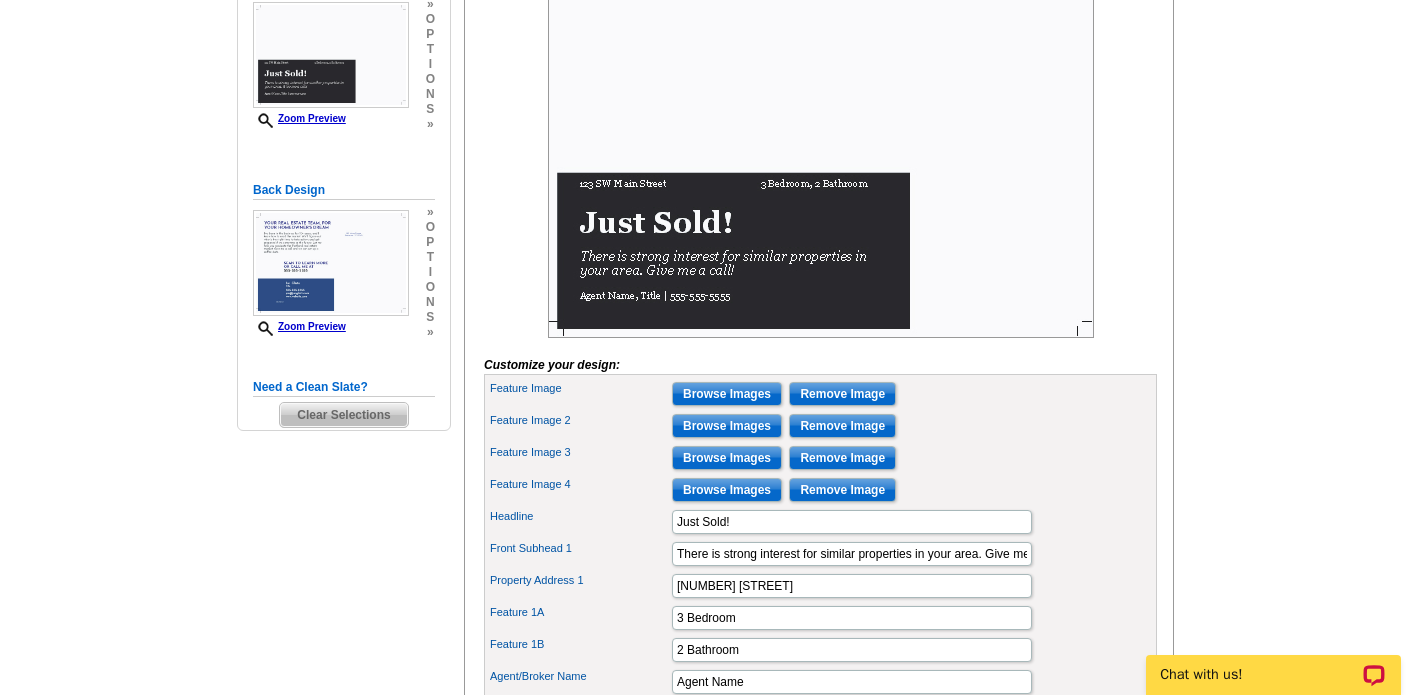 scroll, scrollTop: 374, scrollLeft: 0, axis: vertical 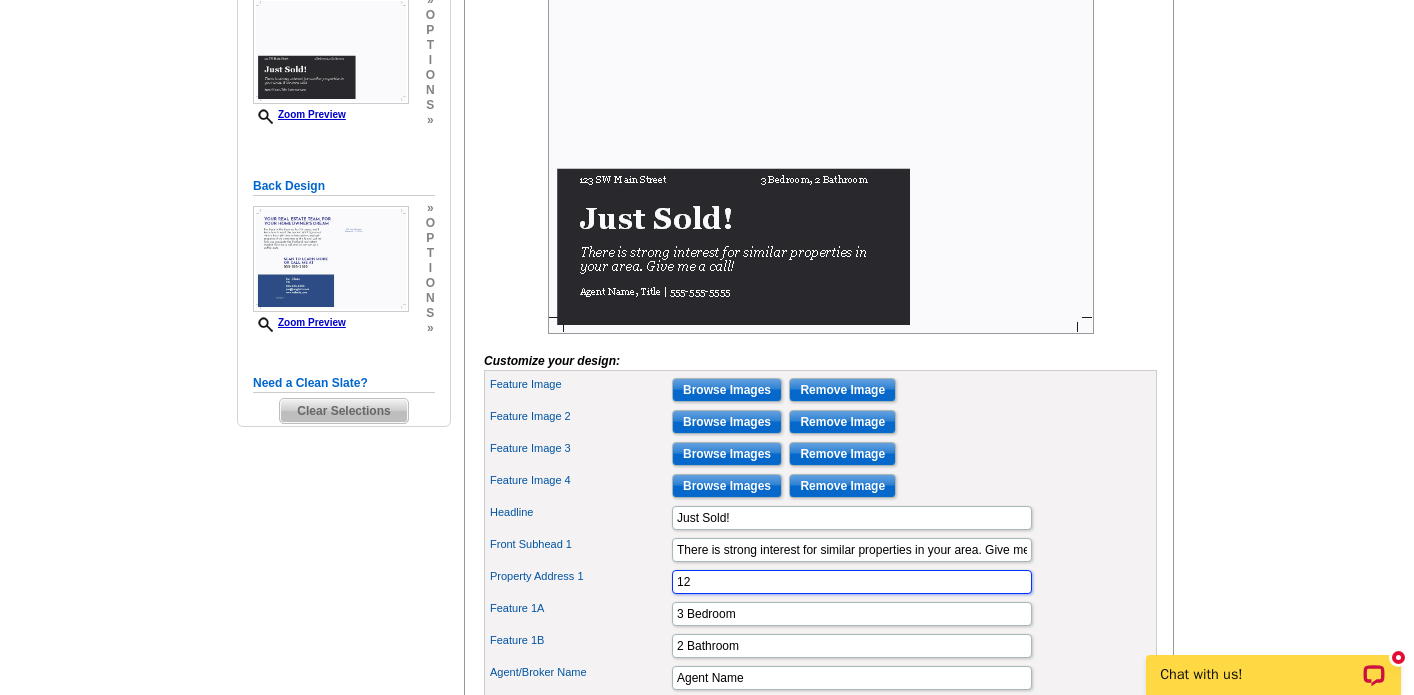 type on "1" 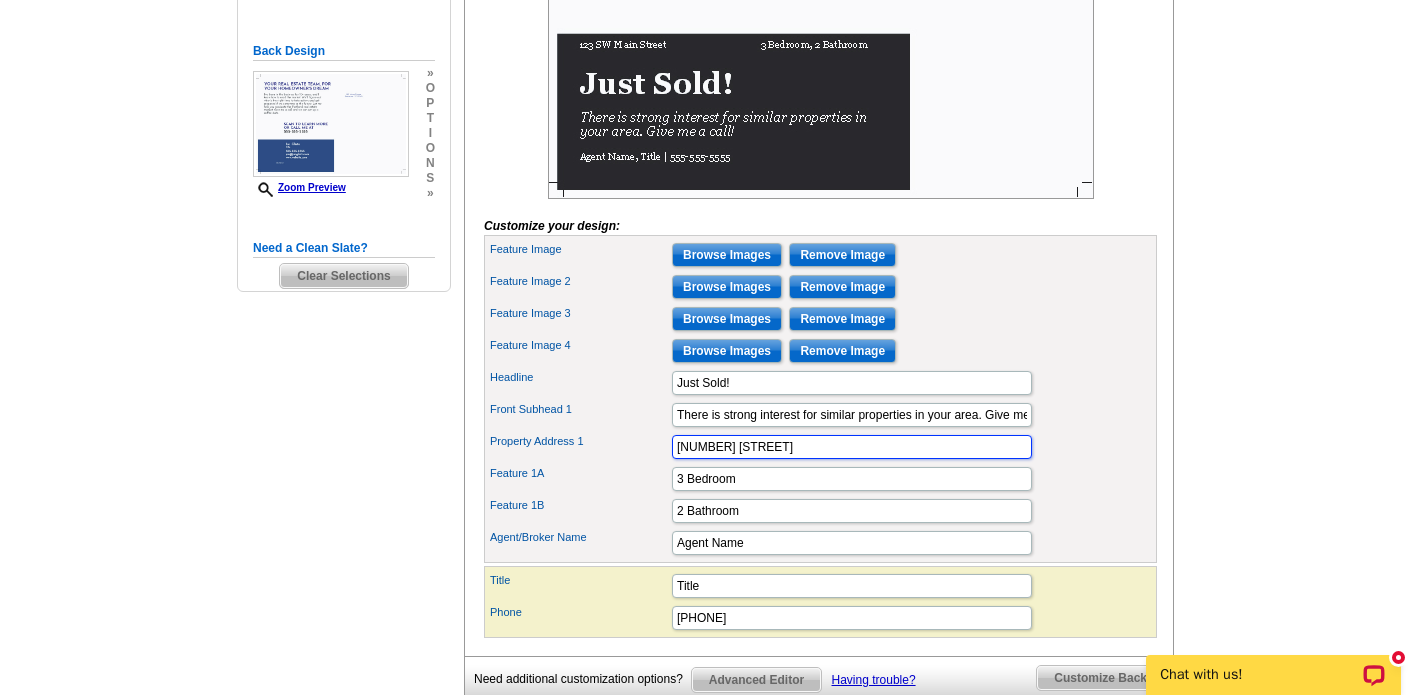 scroll, scrollTop: 519, scrollLeft: 0, axis: vertical 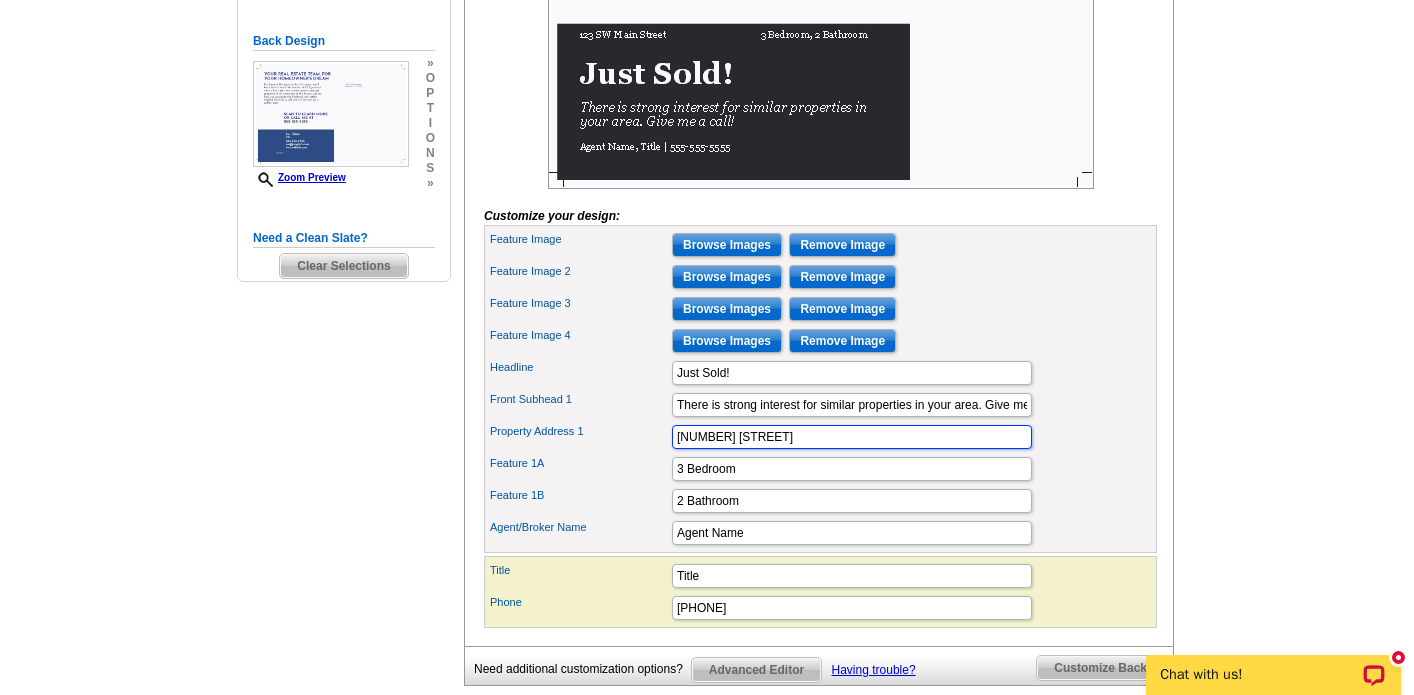 type on "[NUMBER] [STREET]" 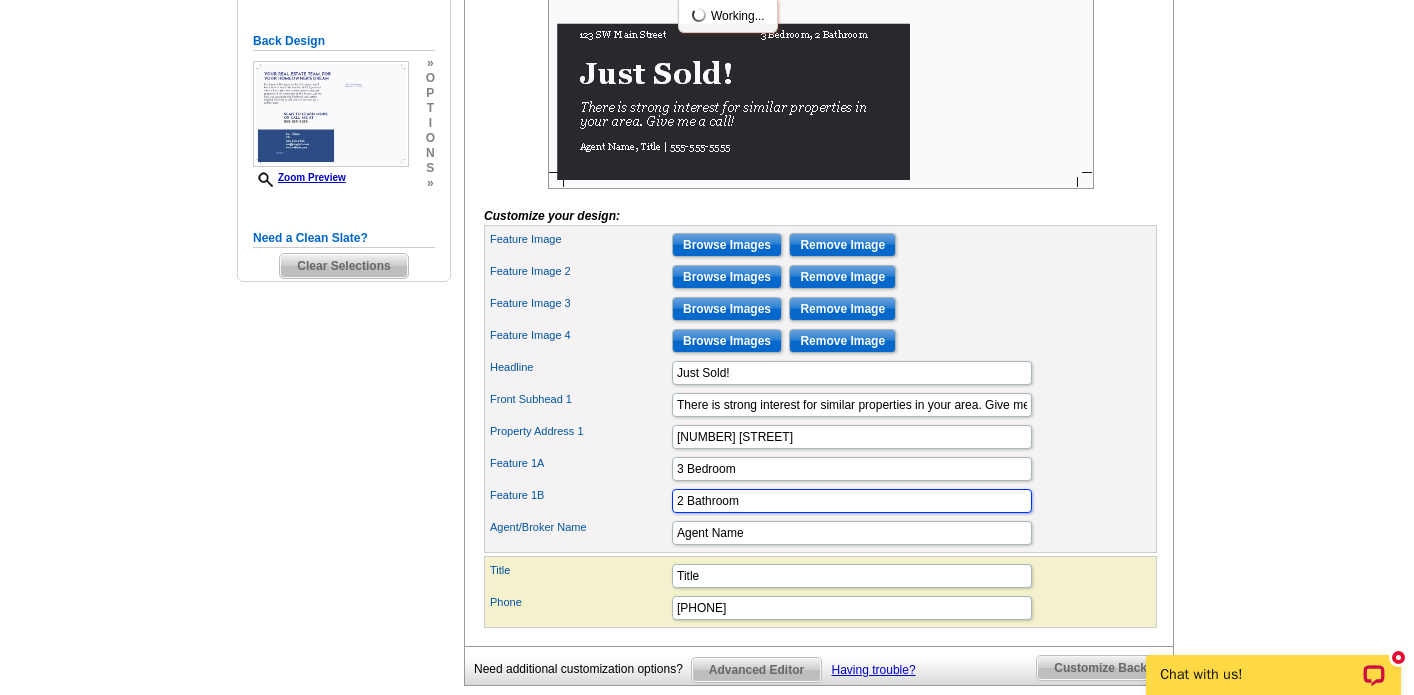 click on "2 Bathroom" at bounding box center (852, 501) 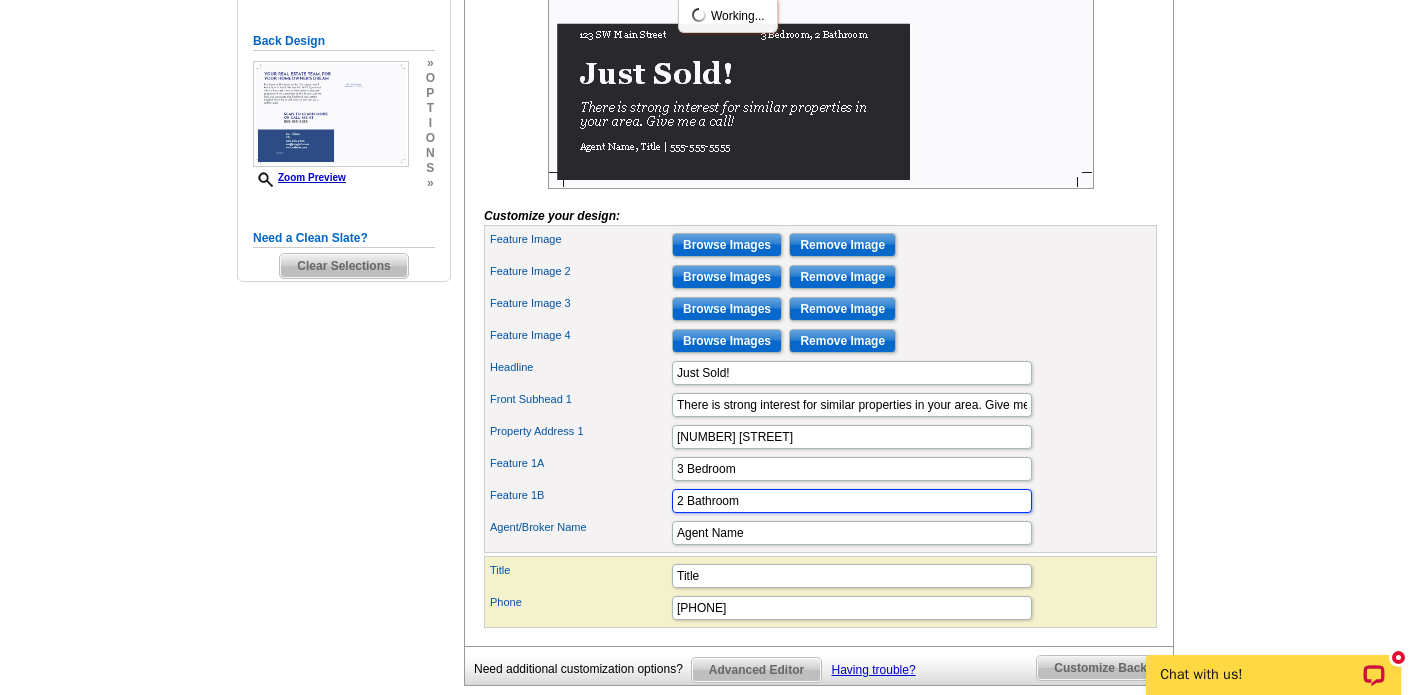 scroll, scrollTop: 0, scrollLeft: 0, axis: both 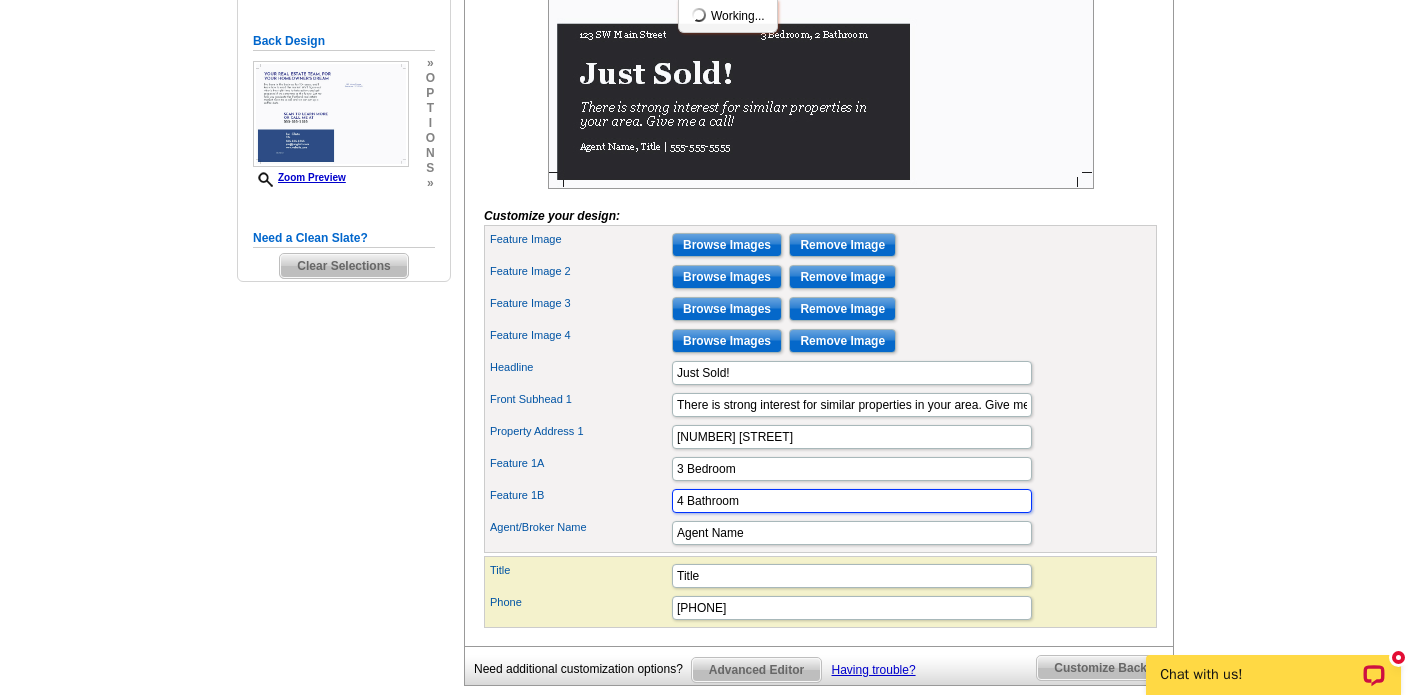 type on "4 Bathroom" 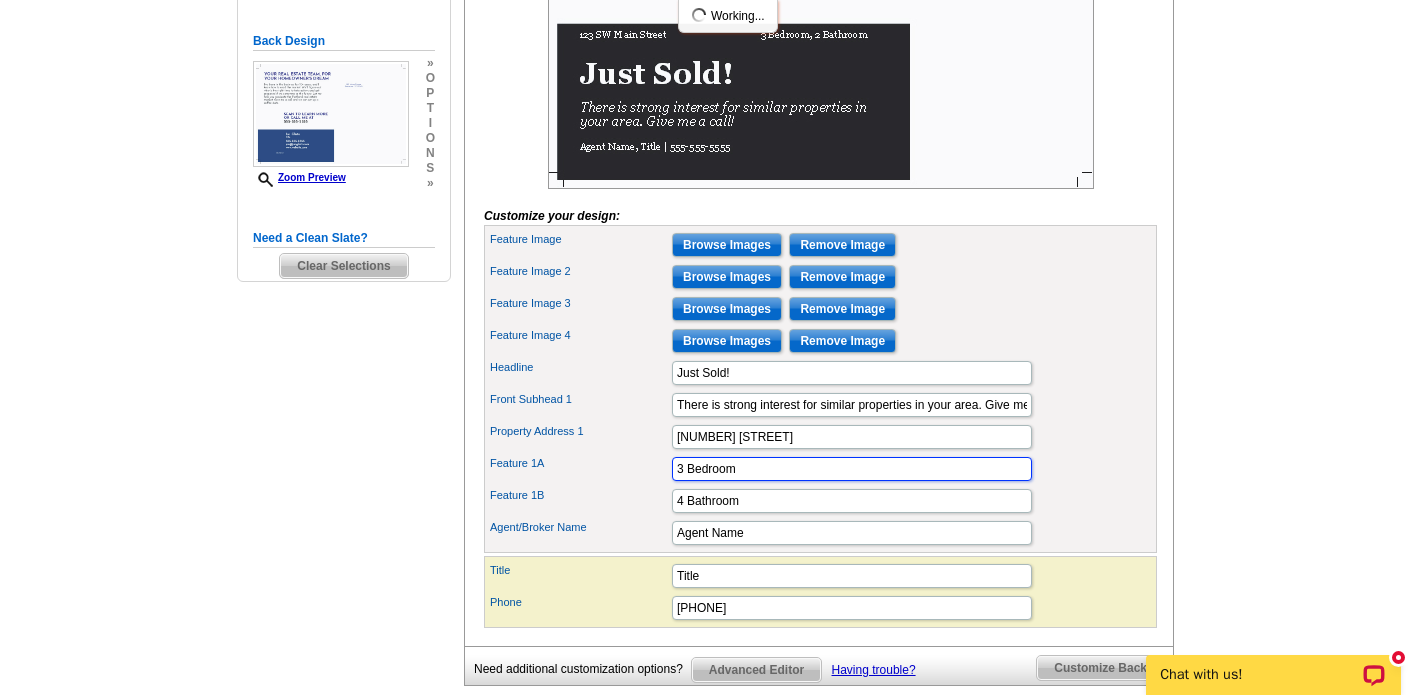 click on "3 Bedroom" at bounding box center (852, 469) 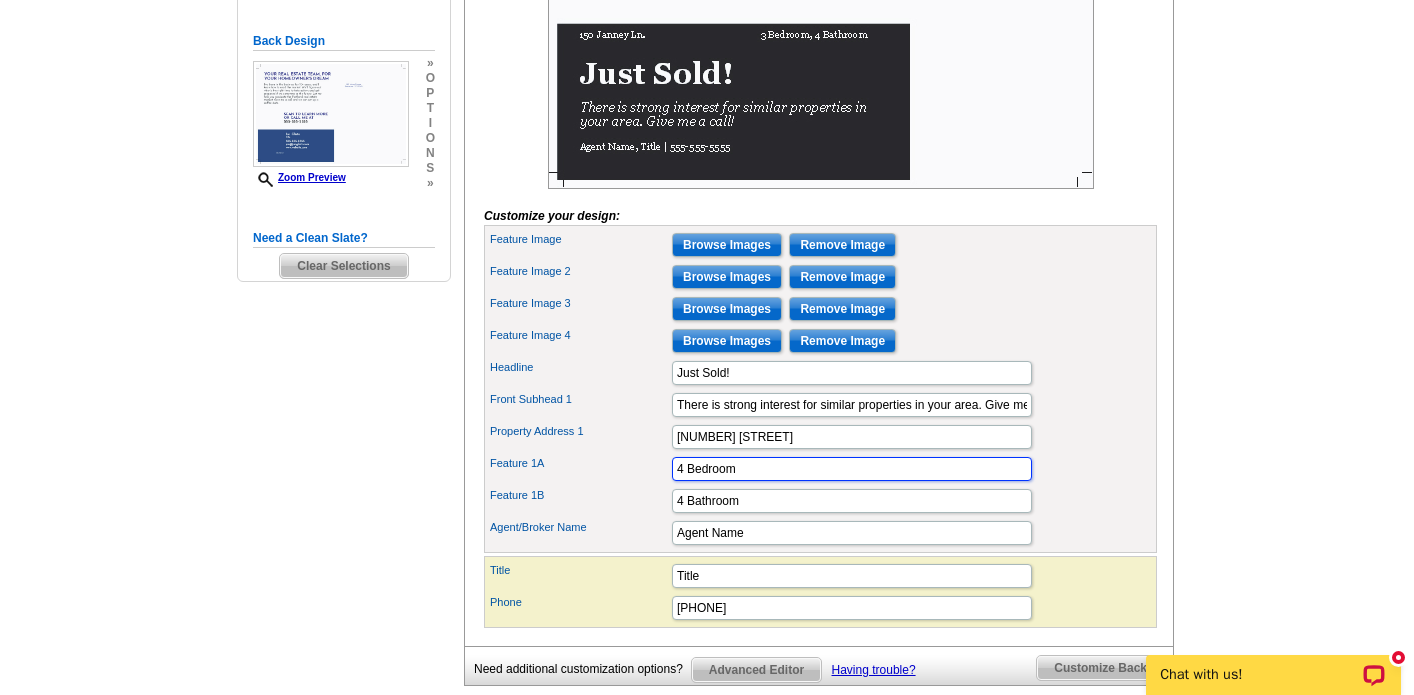 type on "4 Bedroom" 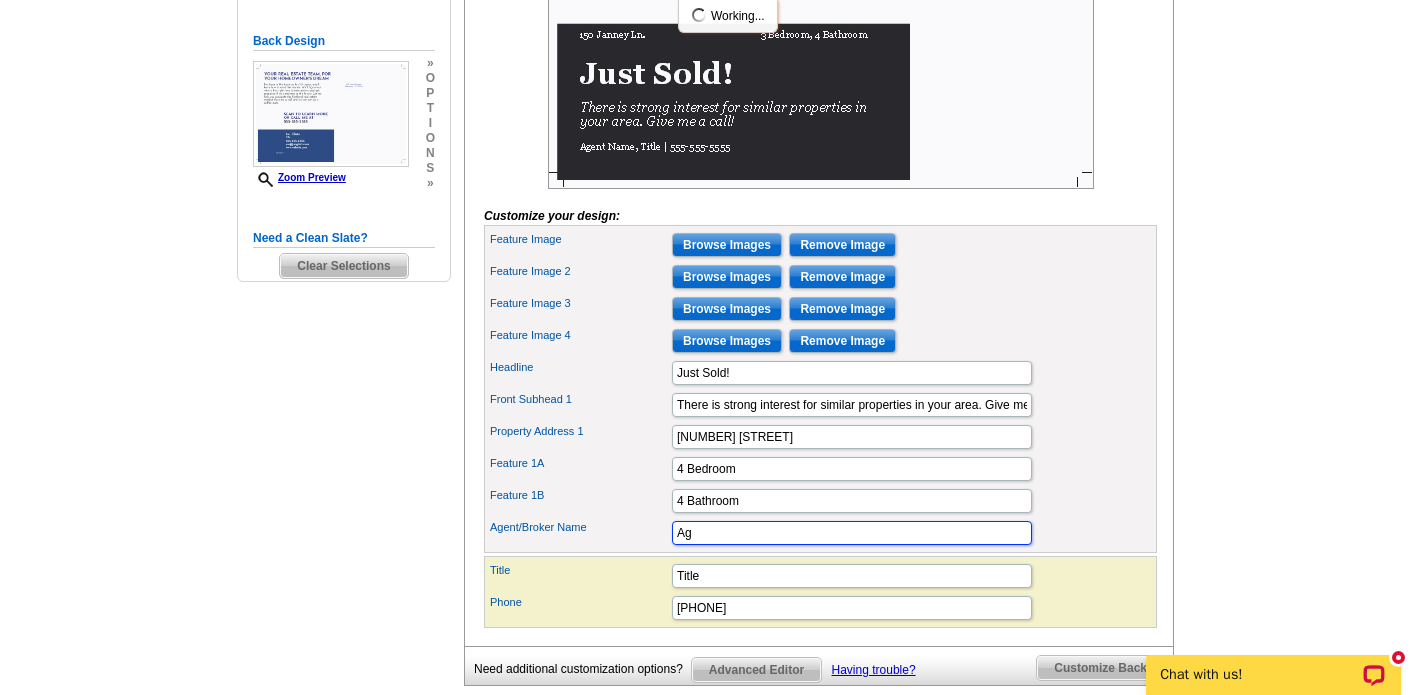 type on "A" 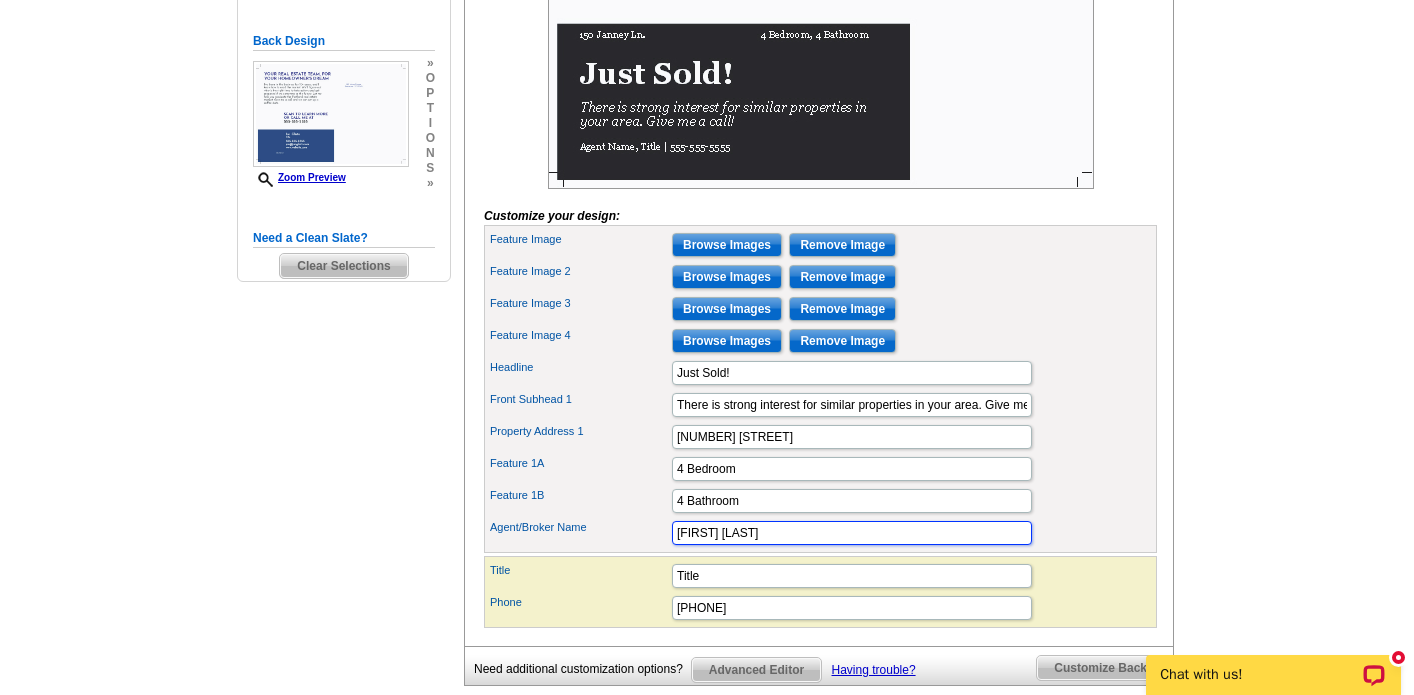type on "[FIRST] [LAST]" 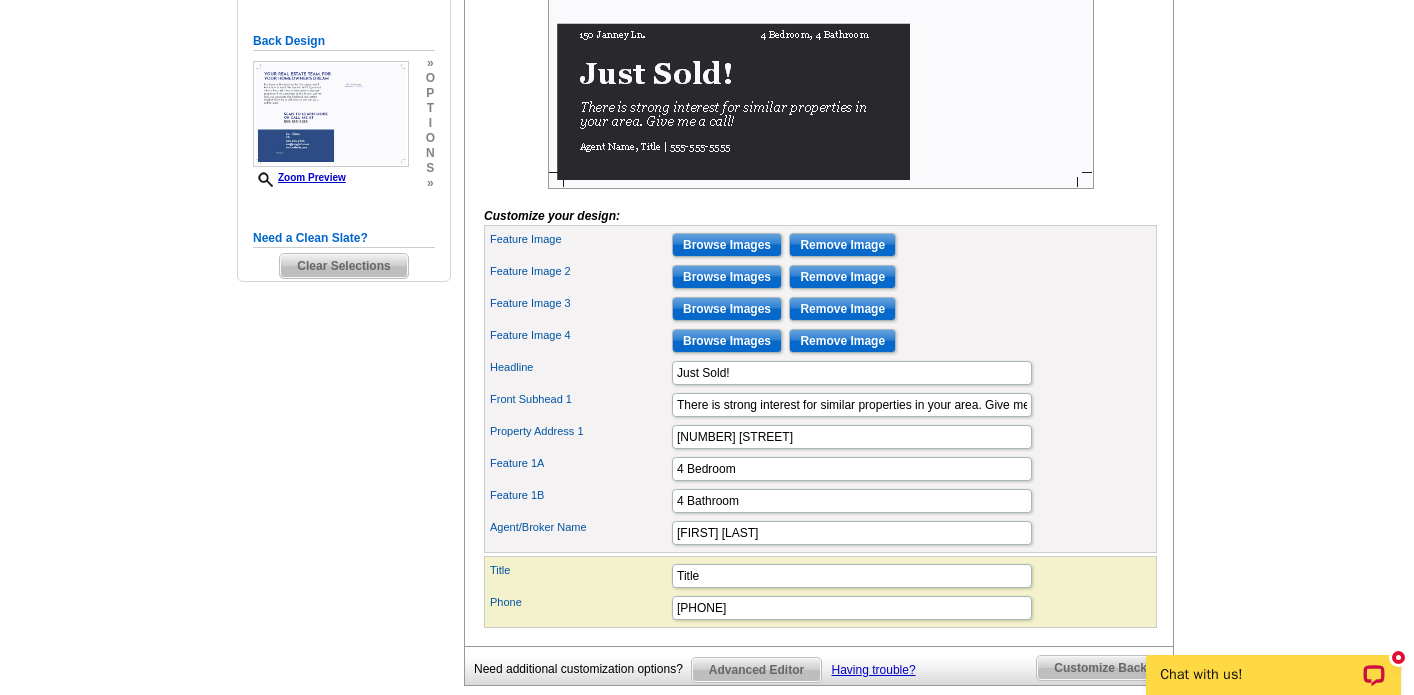 click on "Feature Image 4
Browse Images
Remove Image" at bounding box center [820, 341] 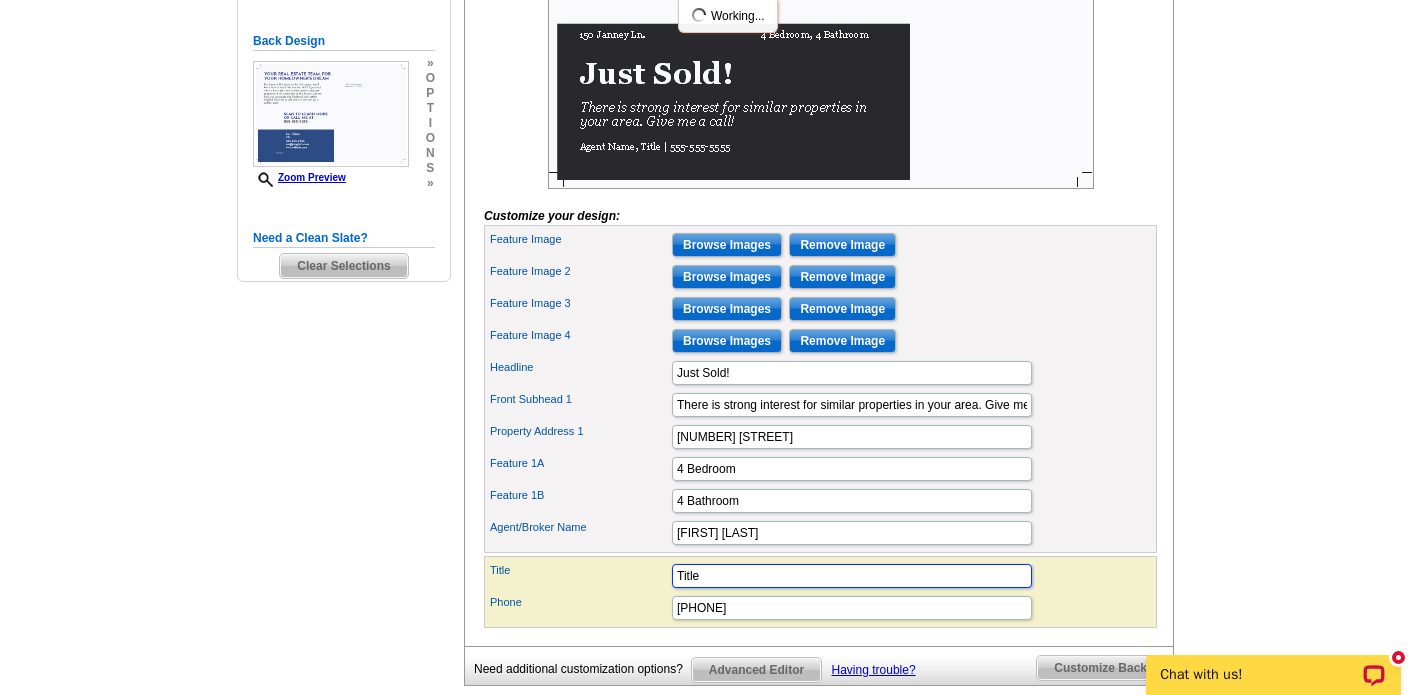 click on "Title" at bounding box center (852, 576) 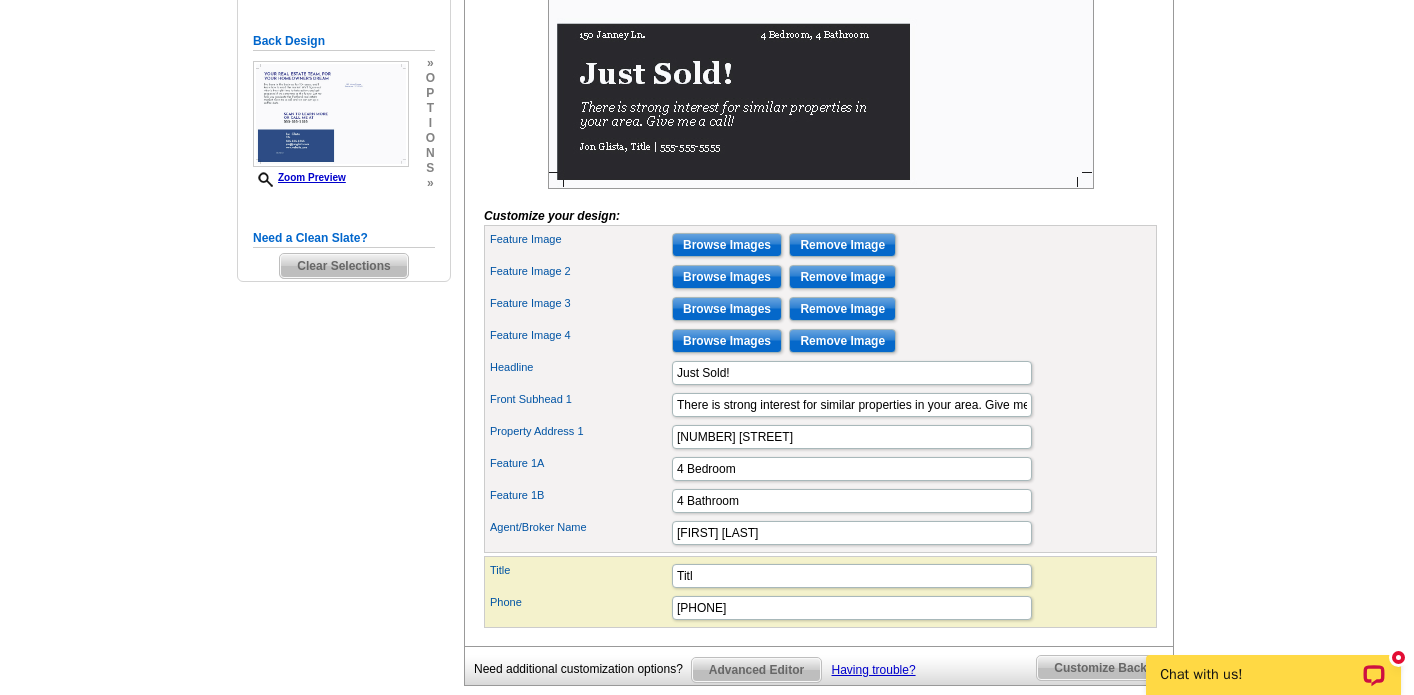 click on "Feature 1B" at bounding box center [580, 495] 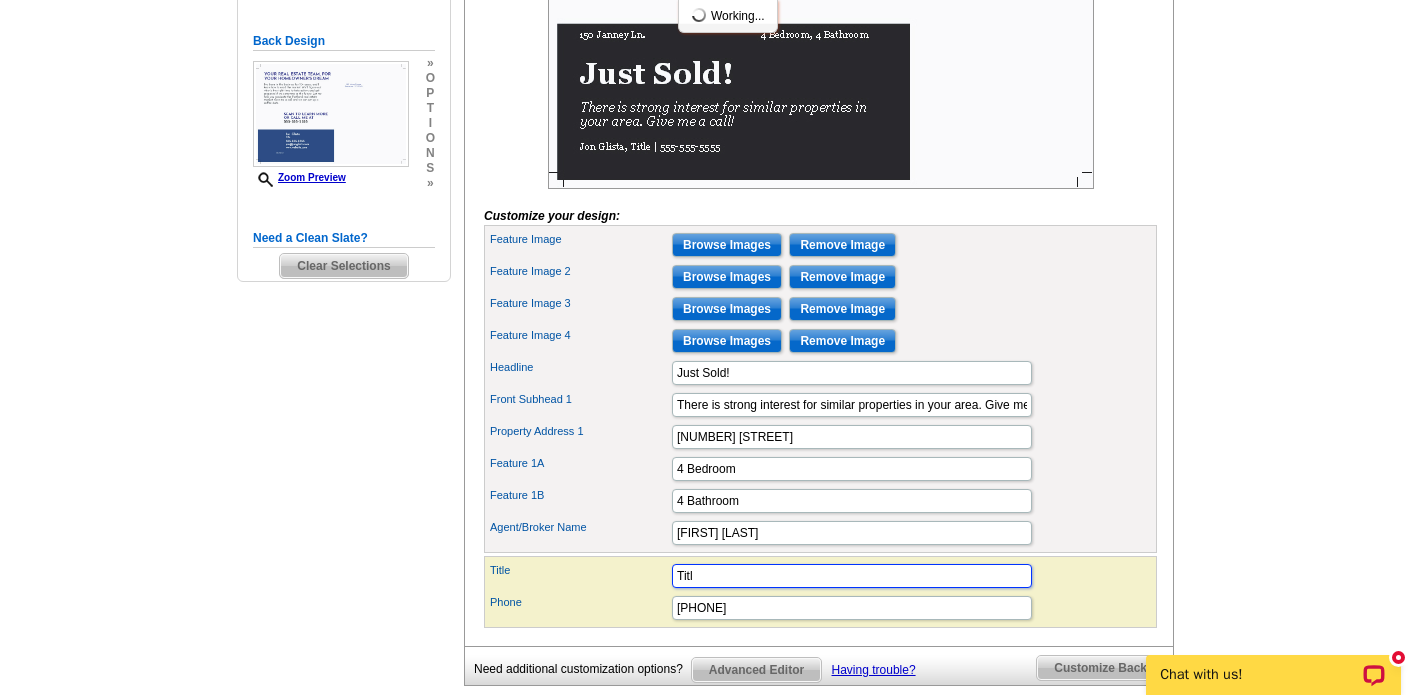 click on "Titl" at bounding box center [852, 576] 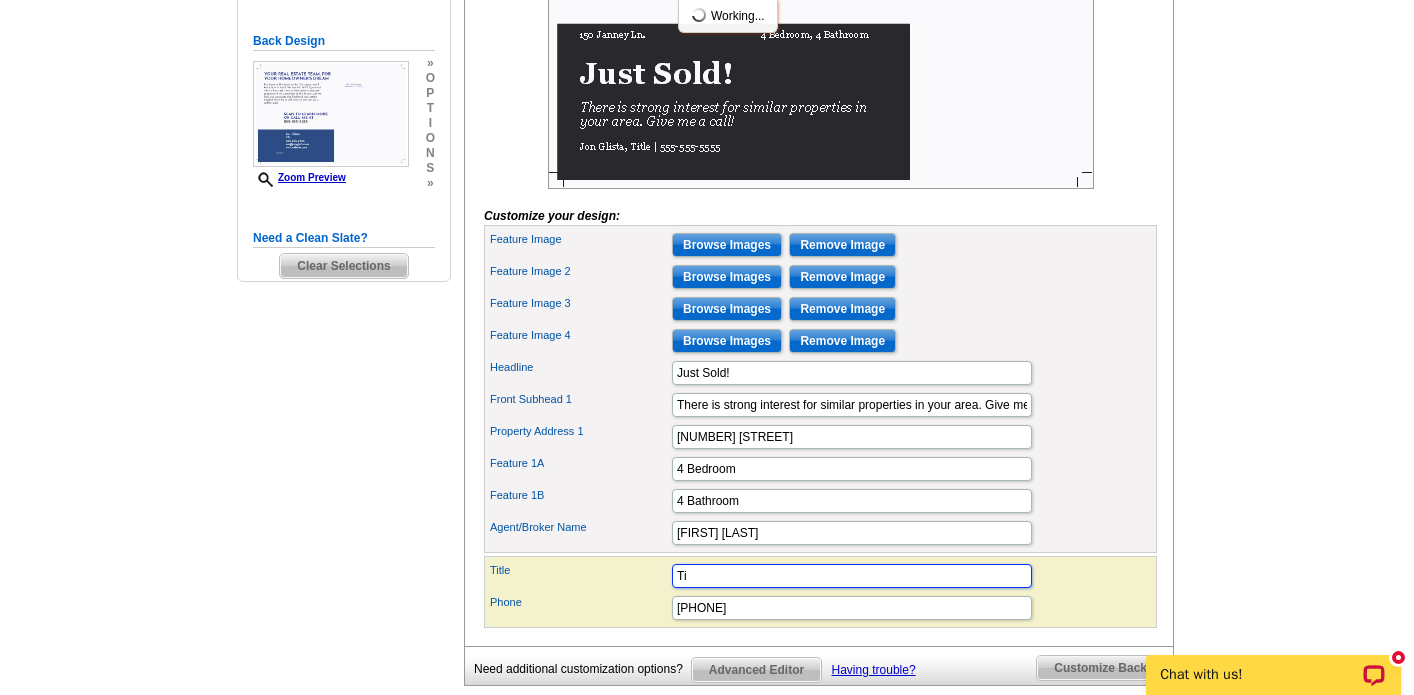 type on "T" 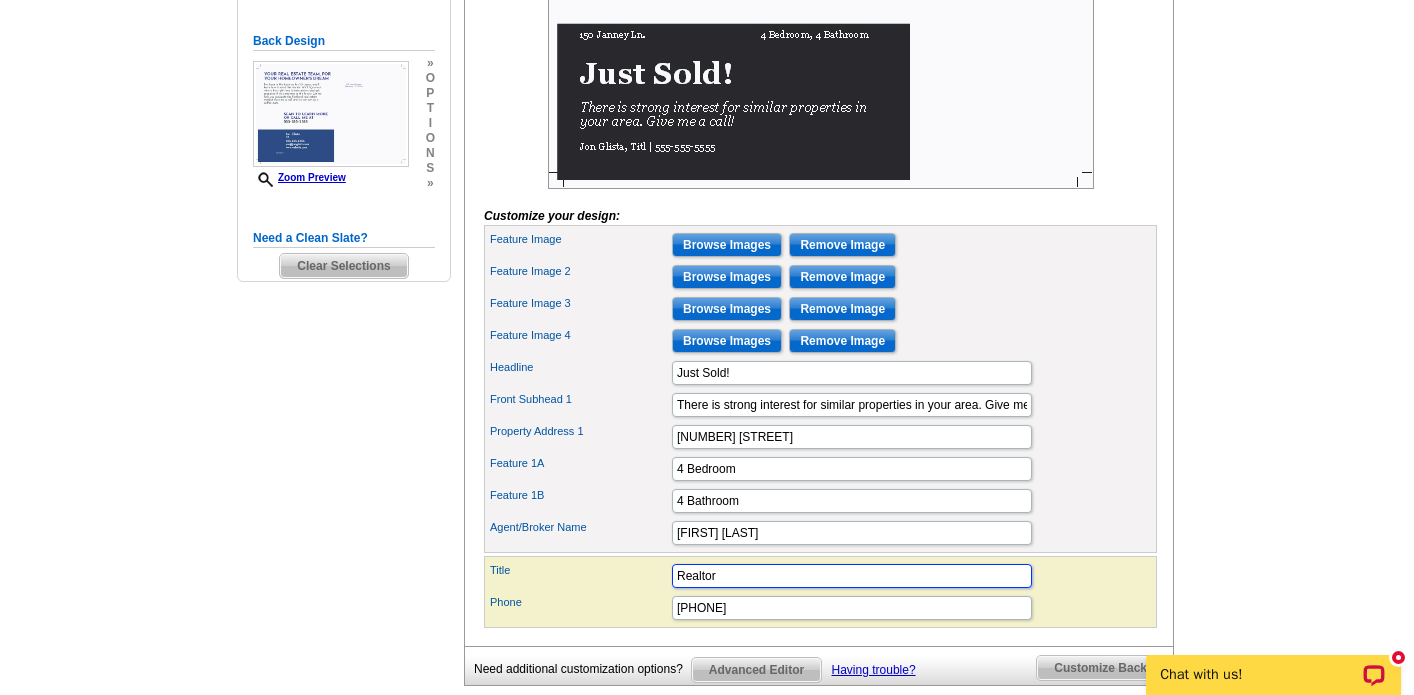 type on "Realtor" 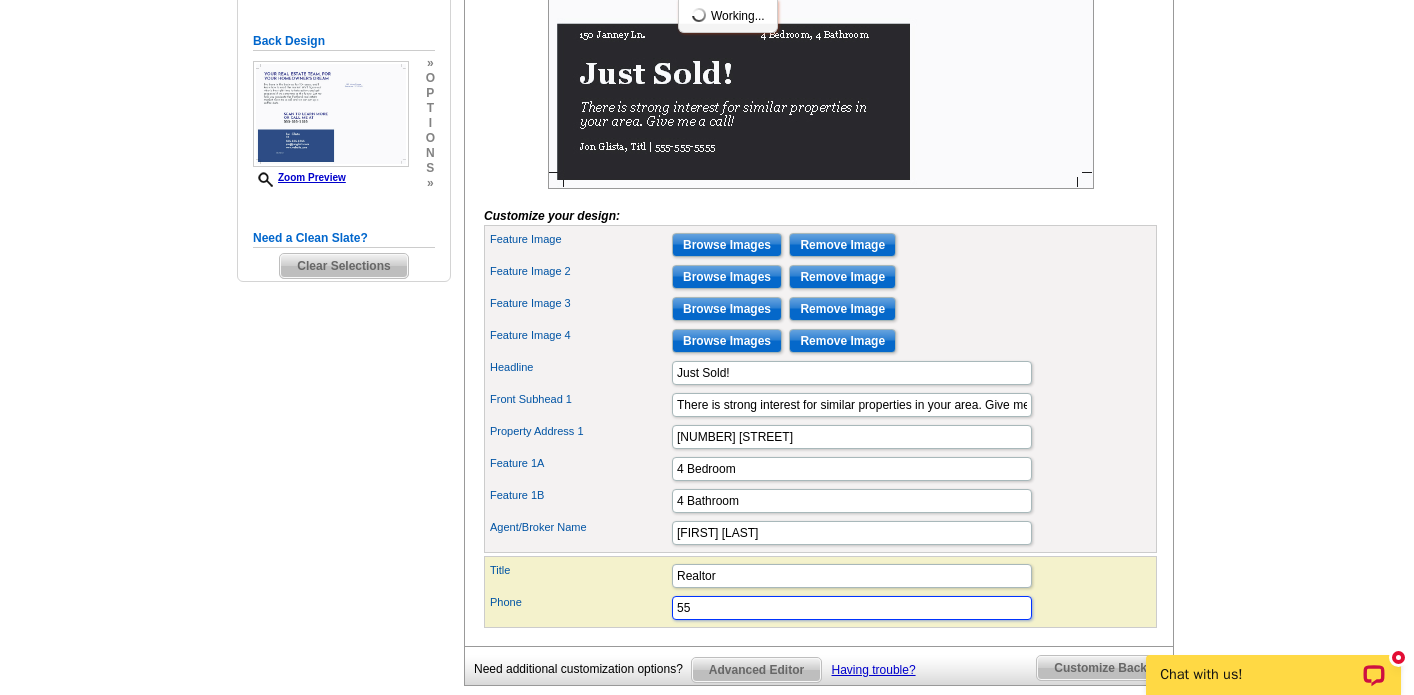 type on "5" 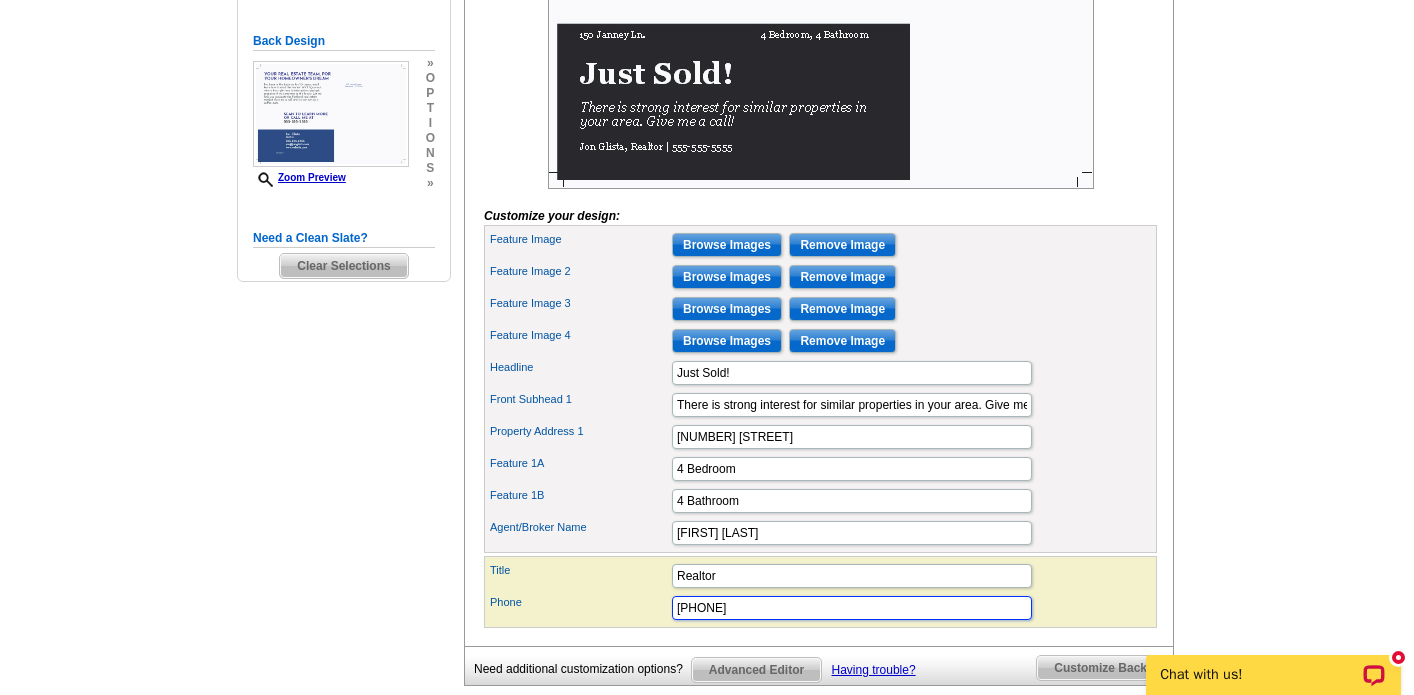 type on "[PHONE]" 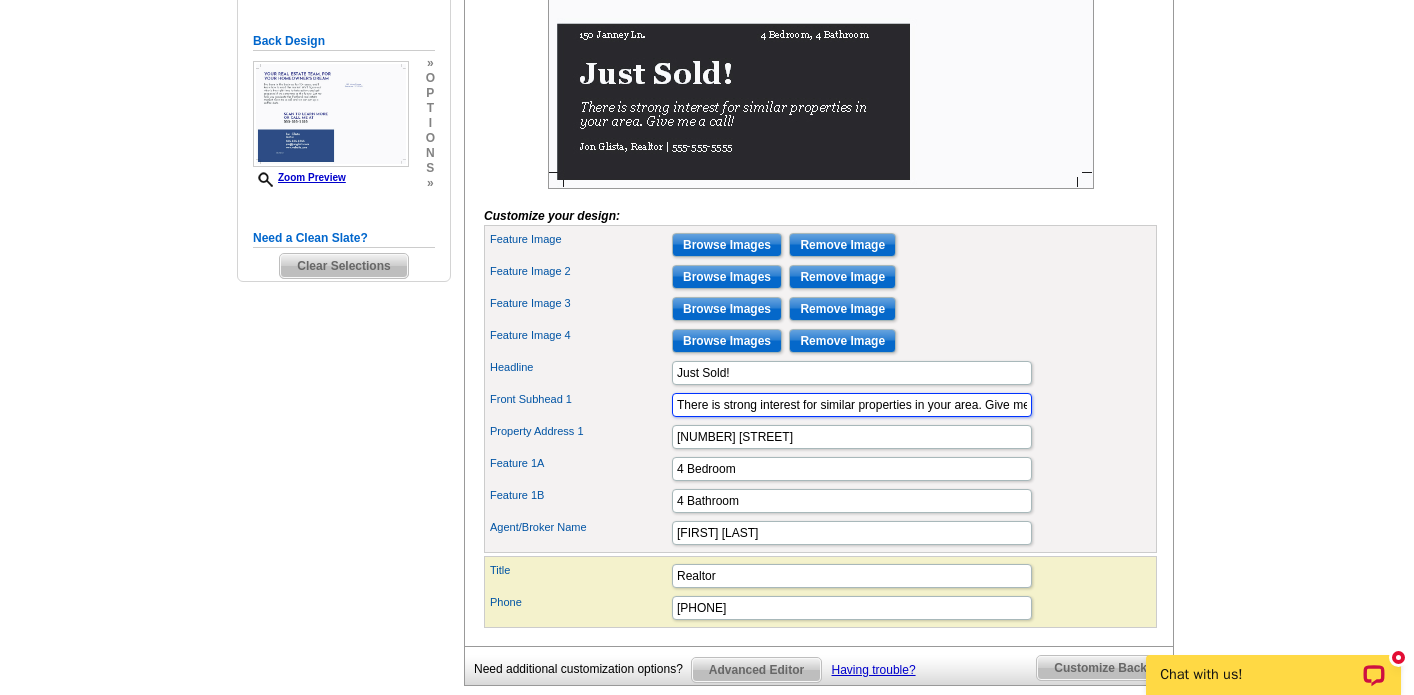 click on "There is strong interest for similar properties in your area. Give me a call!" at bounding box center [852, 405] 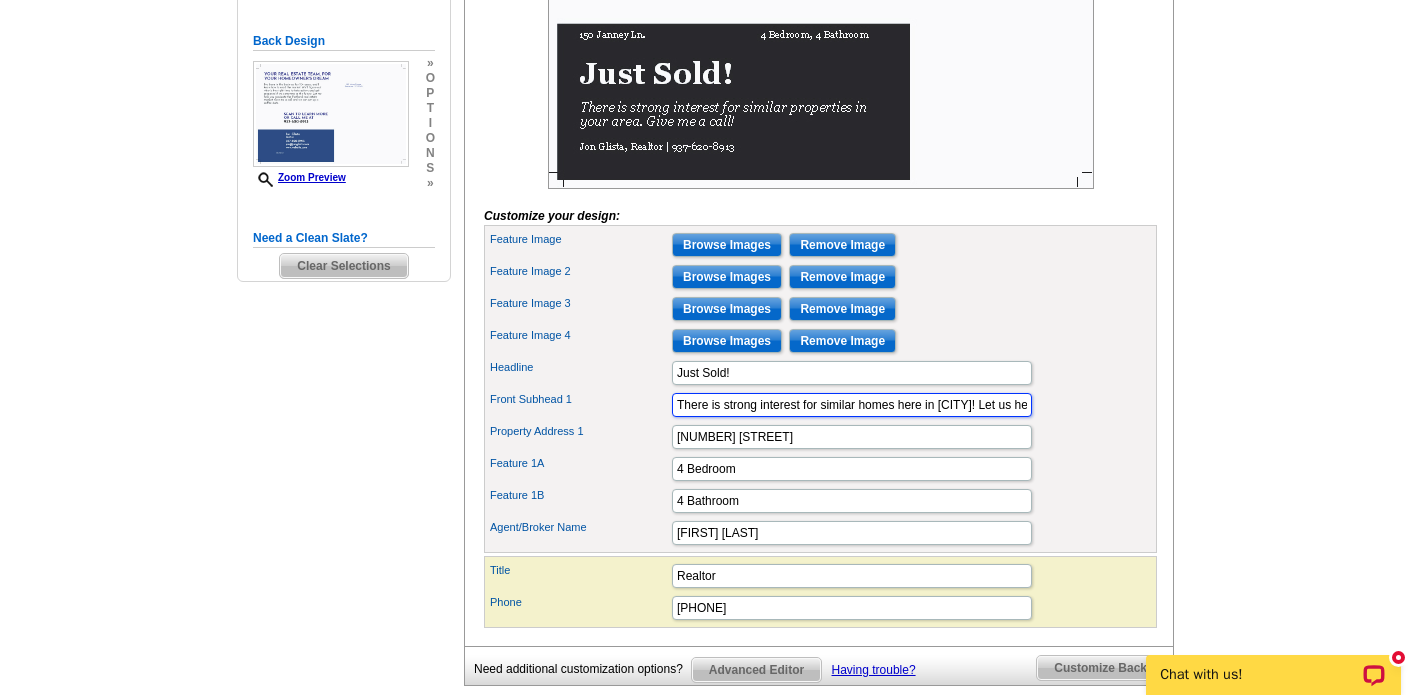 click on "There is strong interest for similar homes here in [CITY]! Let us help get you top dollar!" at bounding box center [852, 405] 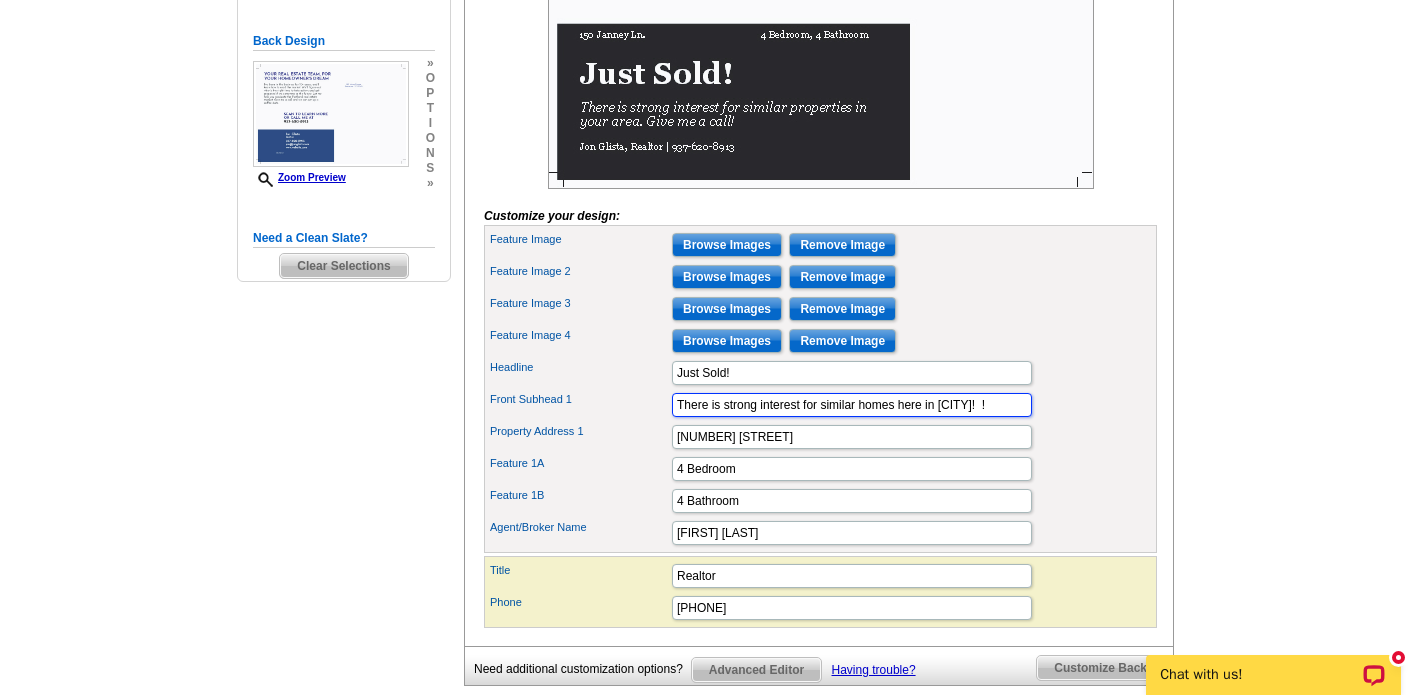 click on "There is strong interest for similar homes here in [CITY]!  !" at bounding box center (852, 405) 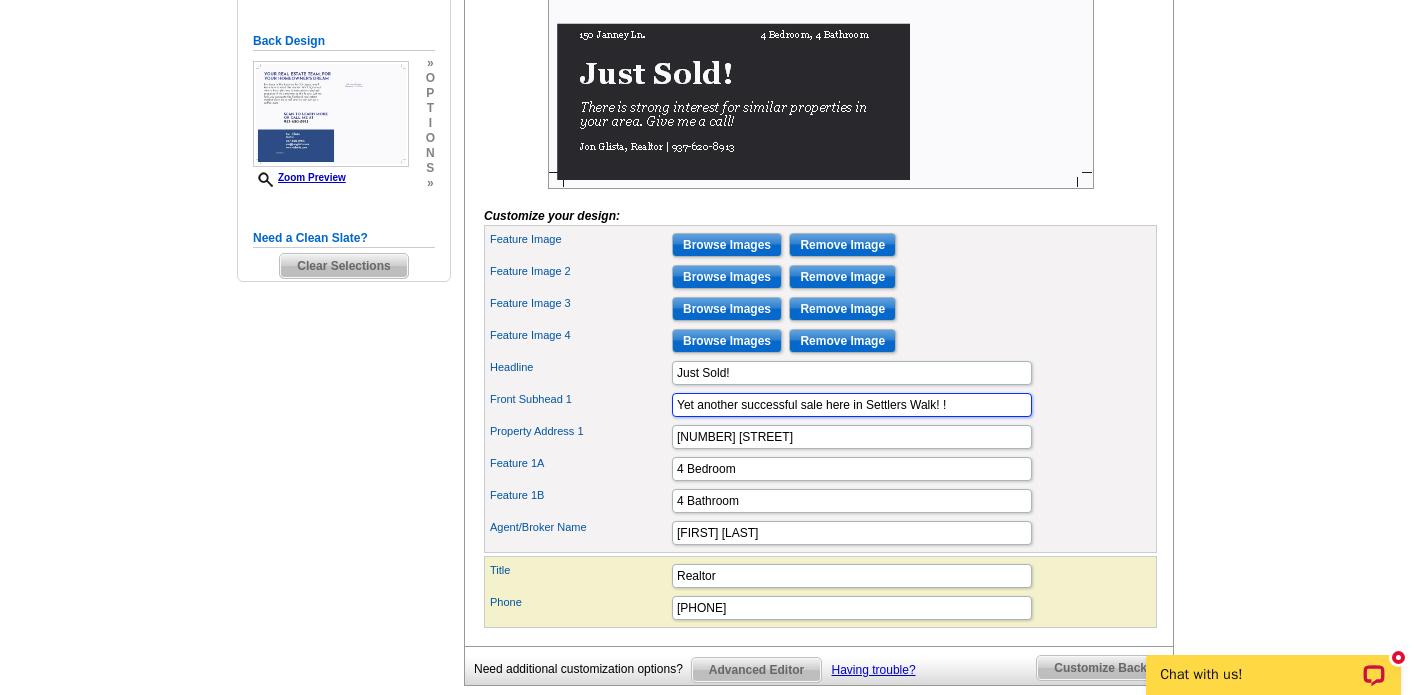 click on "Yet another successful sale here in Settlers Walk! !" at bounding box center [852, 405] 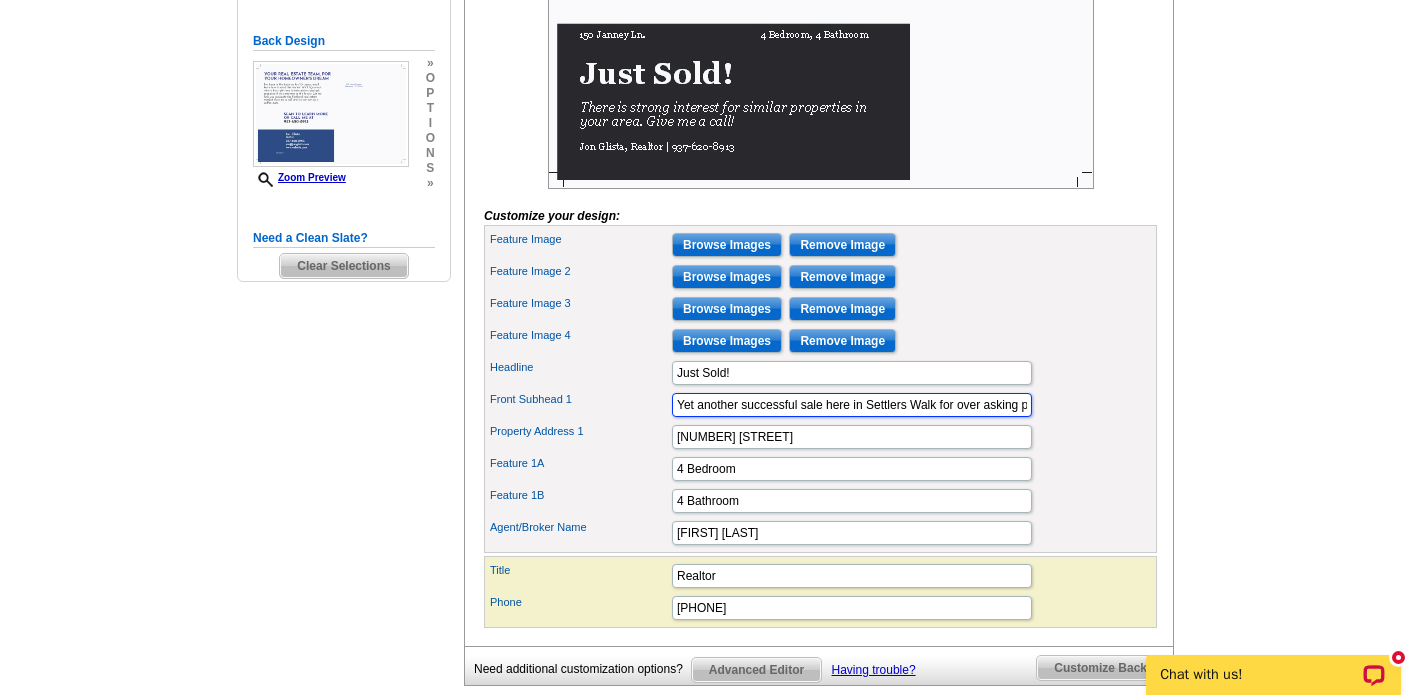 click on "Yet another successful sale here in Settlers Walk for over asking price! !" at bounding box center [852, 405] 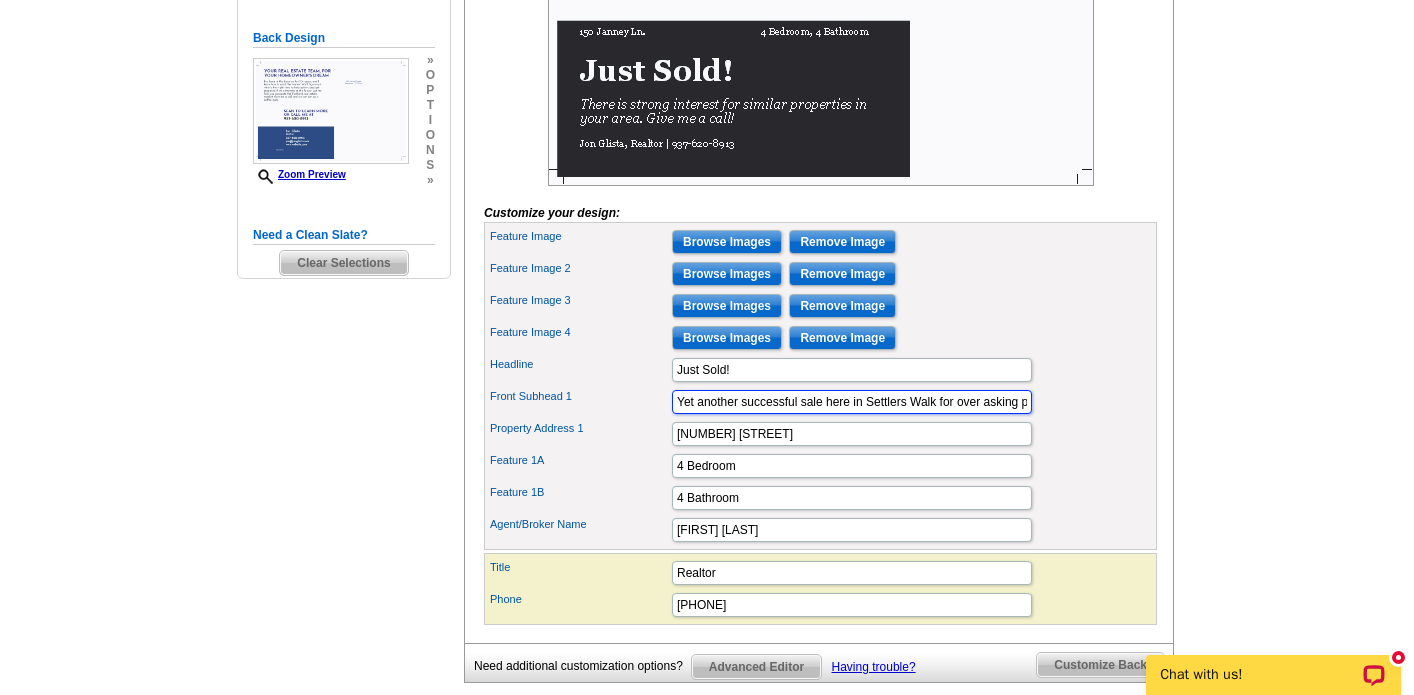 scroll, scrollTop: 515, scrollLeft: 0, axis: vertical 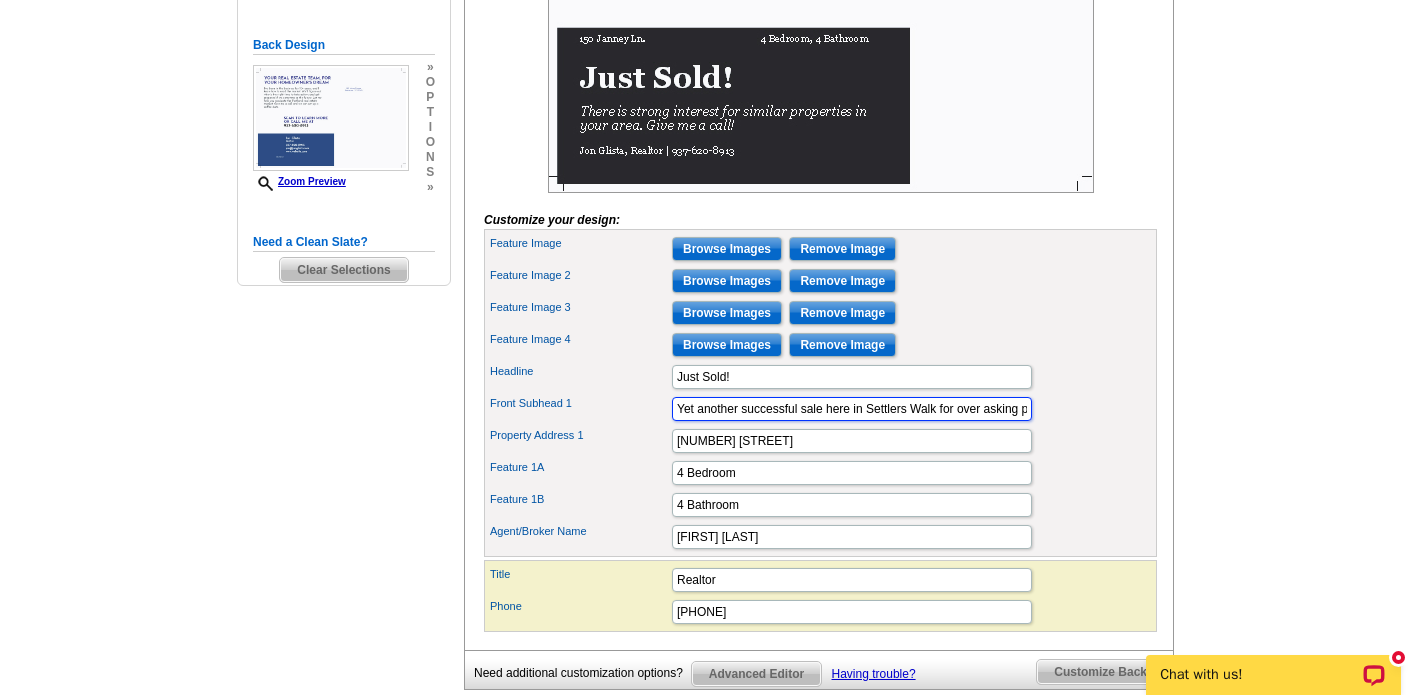 click on "Yet another successful sale here in Settlers Walk for over asking price! !" at bounding box center [852, 409] 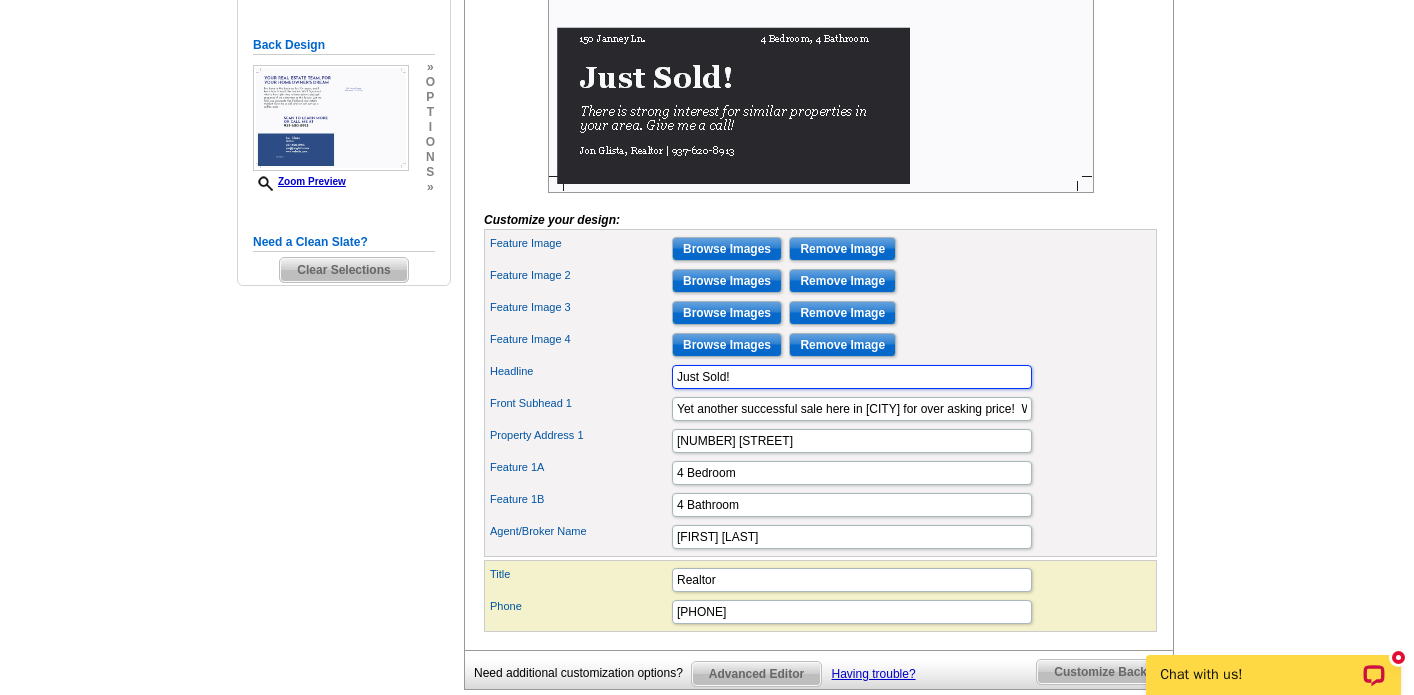 click on "Just Sold!" at bounding box center [852, 377] 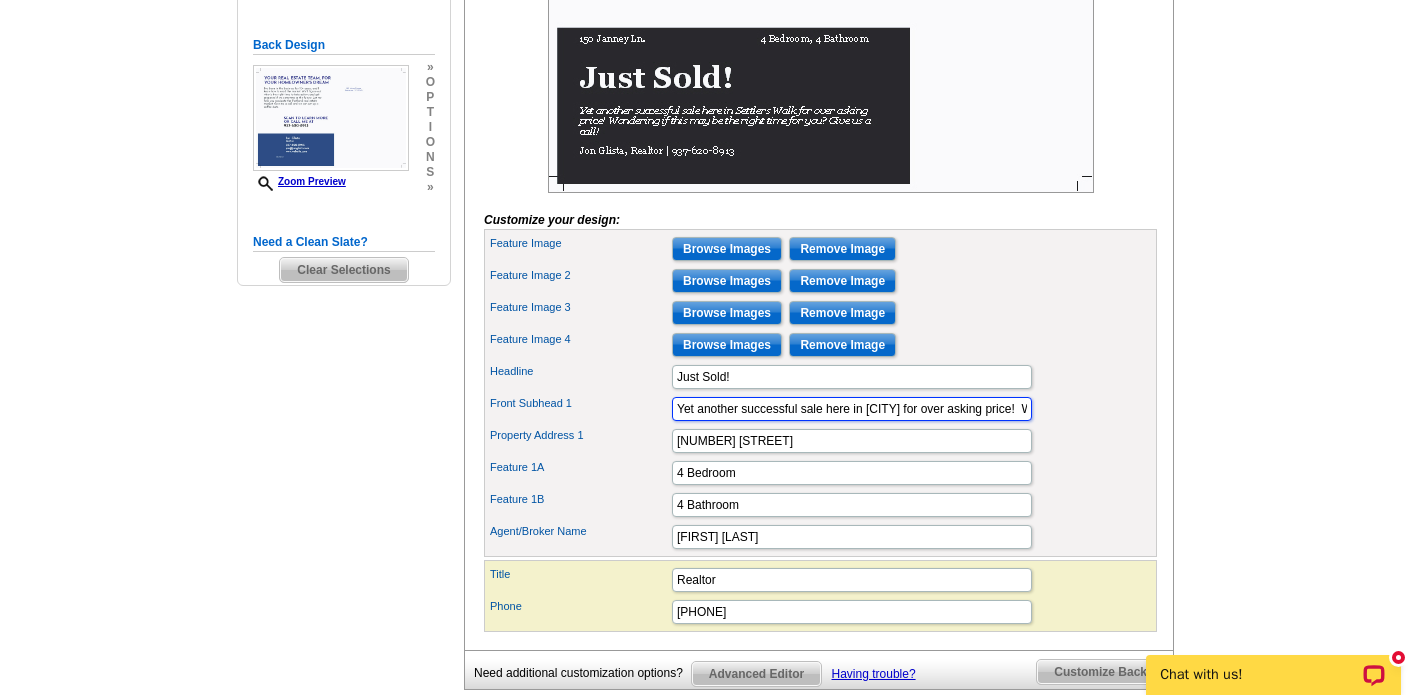 click on "Yet another successful sale here in [CITY] for over asking price!  Wondering if this may be the right time for you?  Give us a call!" at bounding box center [852, 409] 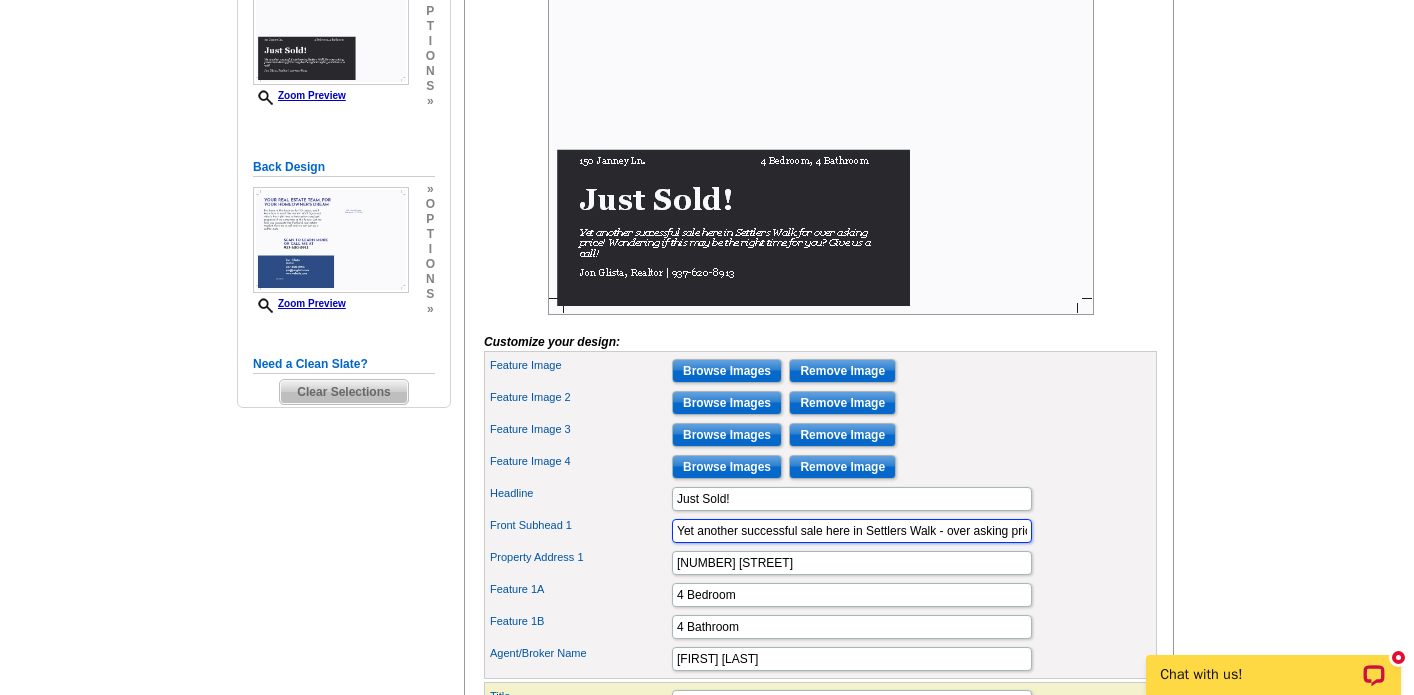 scroll, scrollTop: 395, scrollLeft: 0, axis: vertical 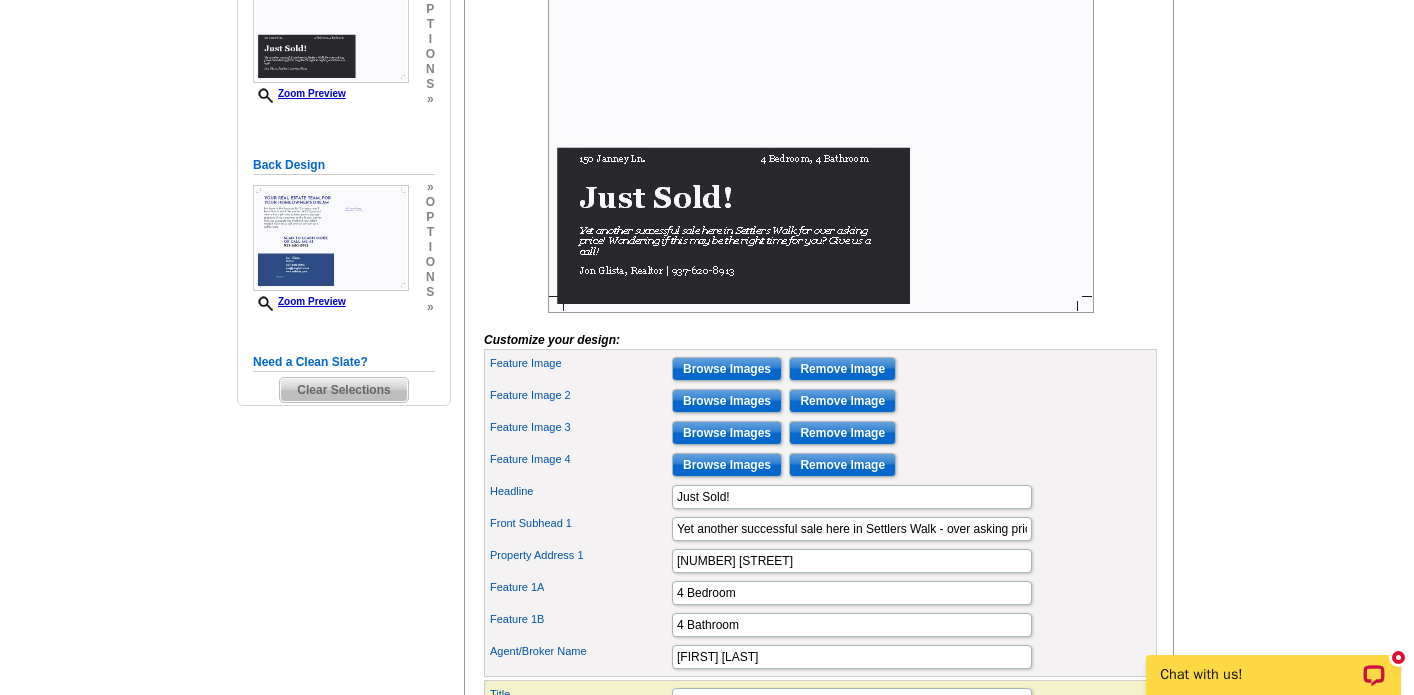 click on "Browse Images" at bounding box center (727, 369) 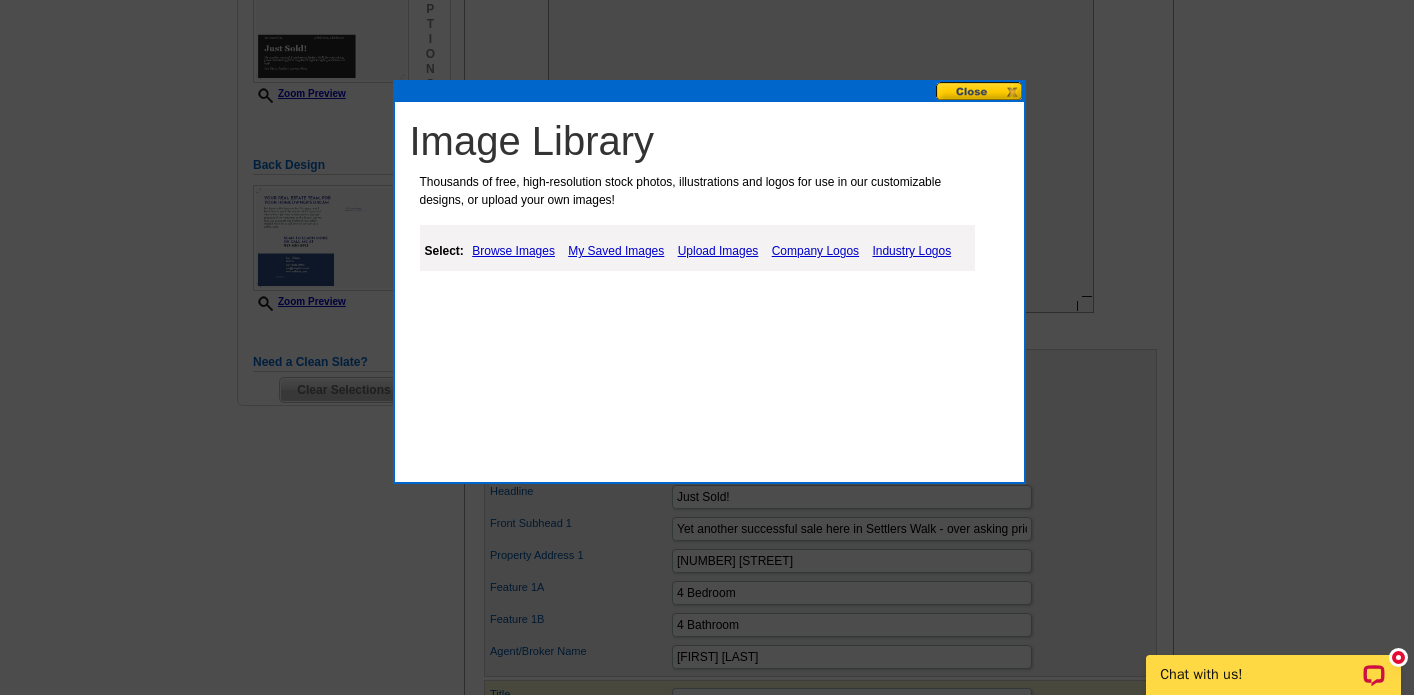 click on "Upload Images" at bounding box center [718, 251] 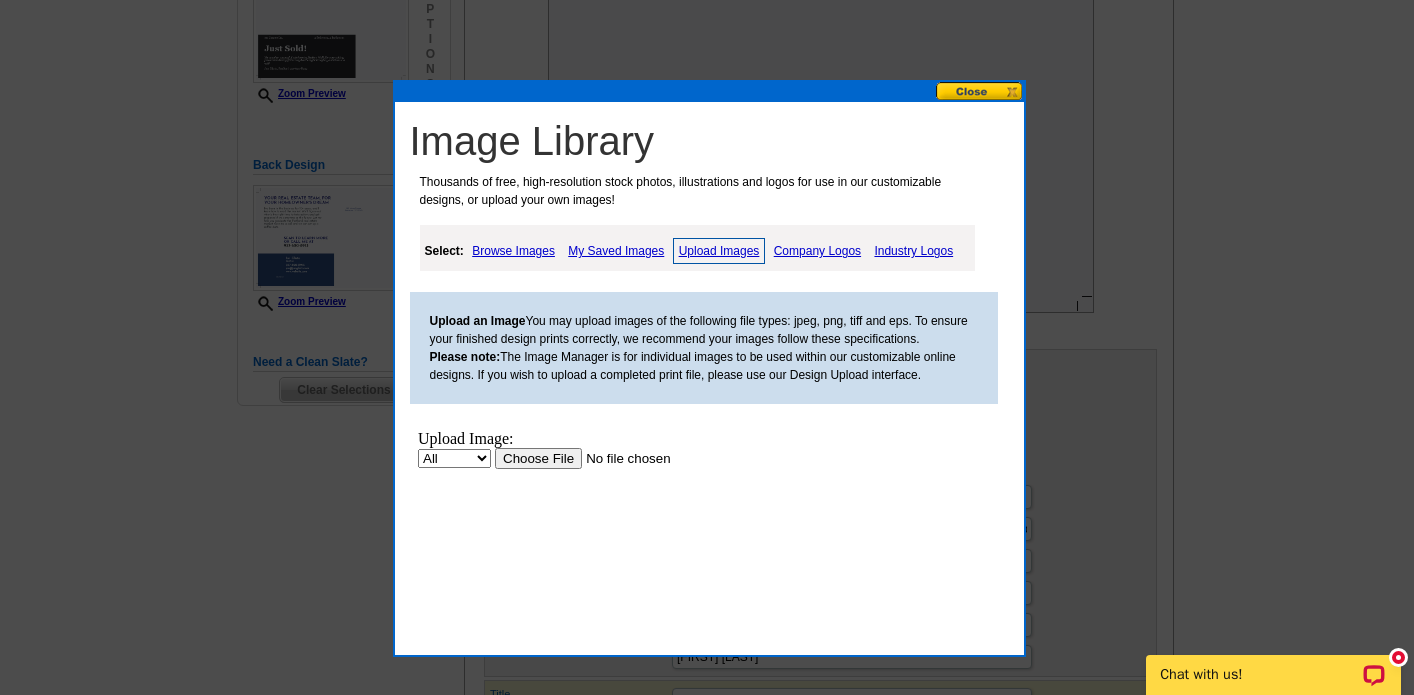 scroll, scrollTop: 0, scrollLeft: 0, axis: both 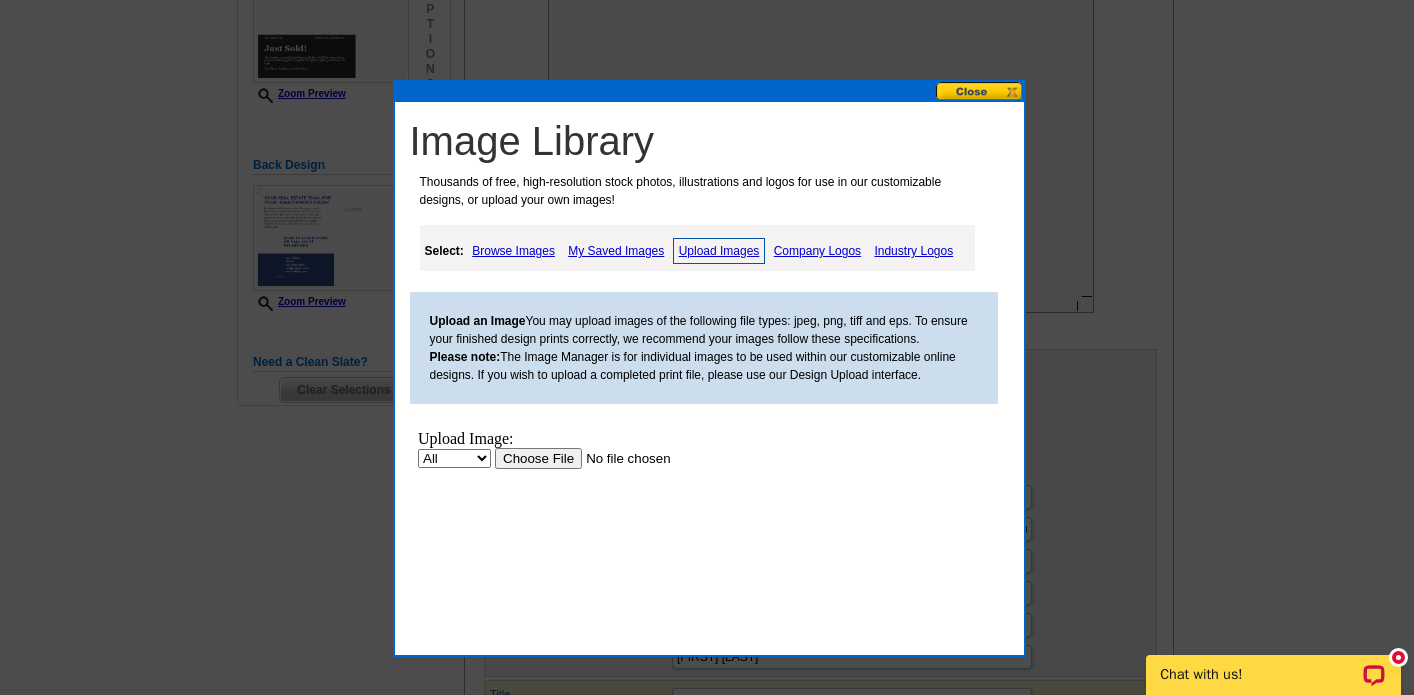 click at bounding box center (620, 458) 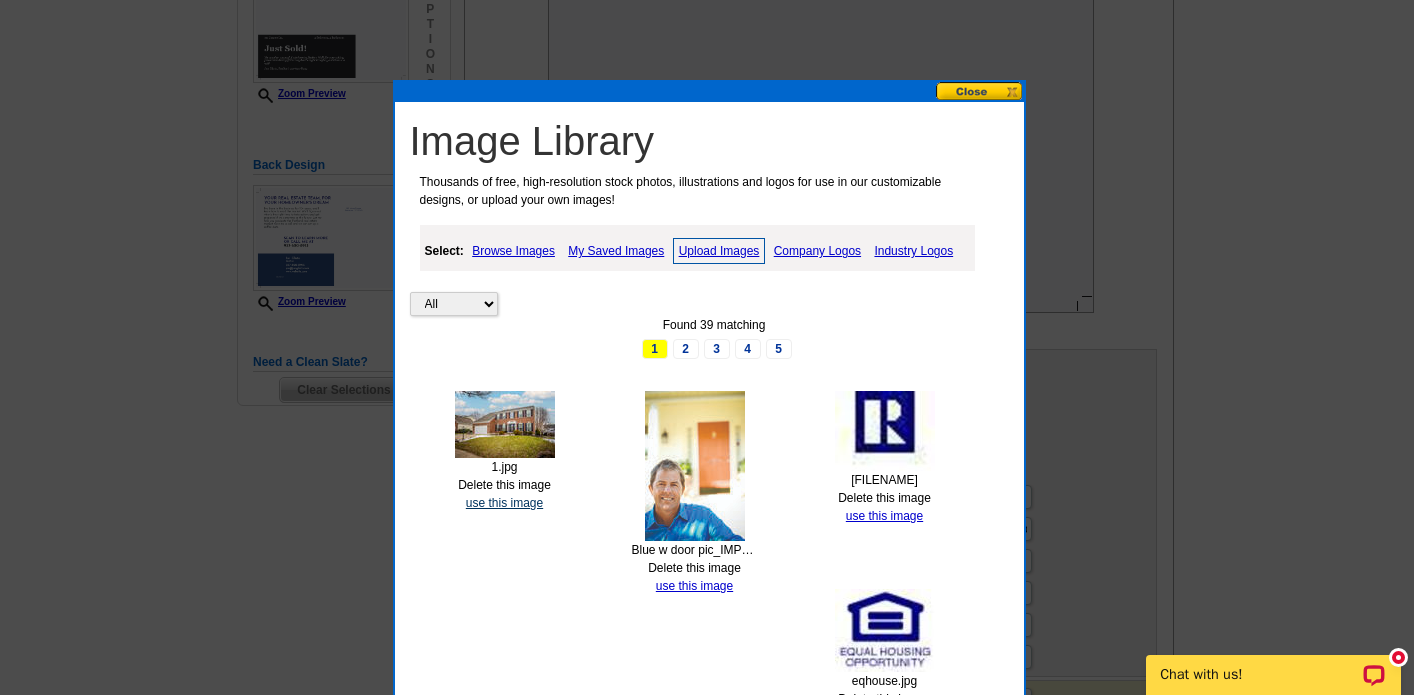 click on "use this image" at bounding box center [504, 503] 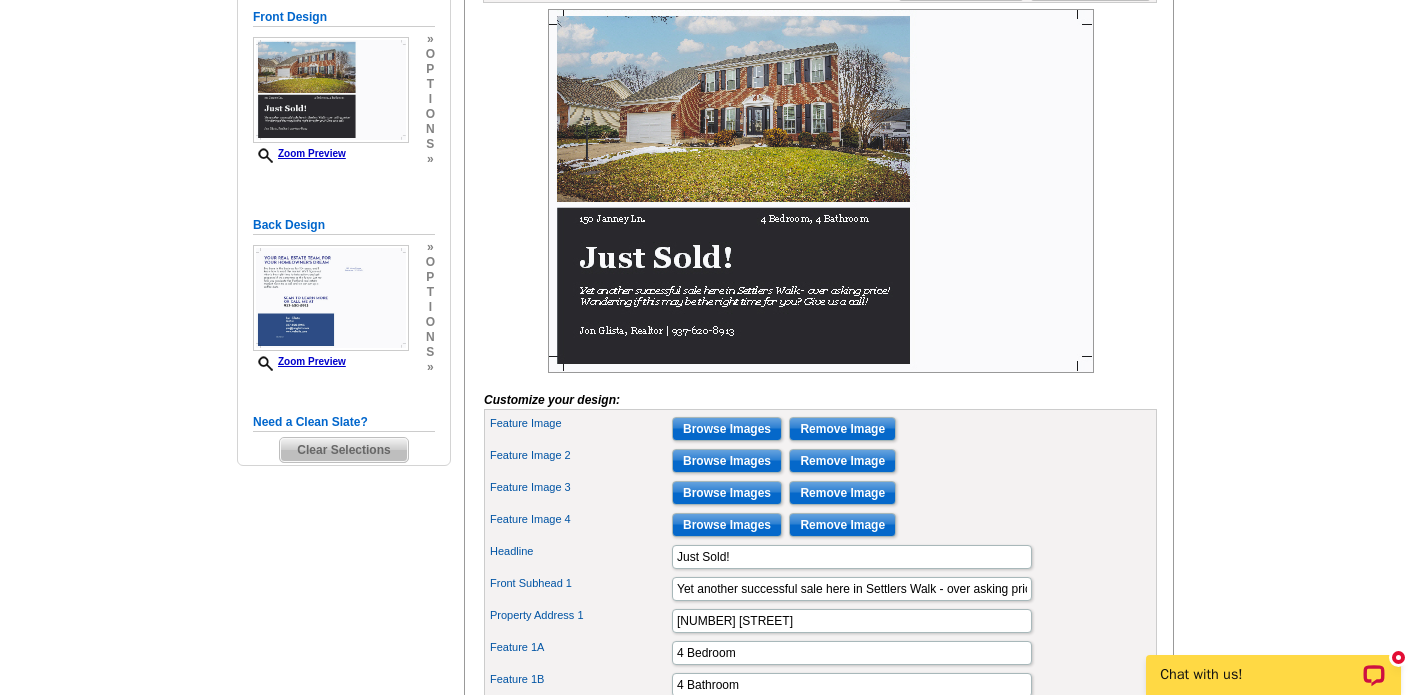 scroll, scrollTop: 341, scrollLeft: 0, axis: vertical 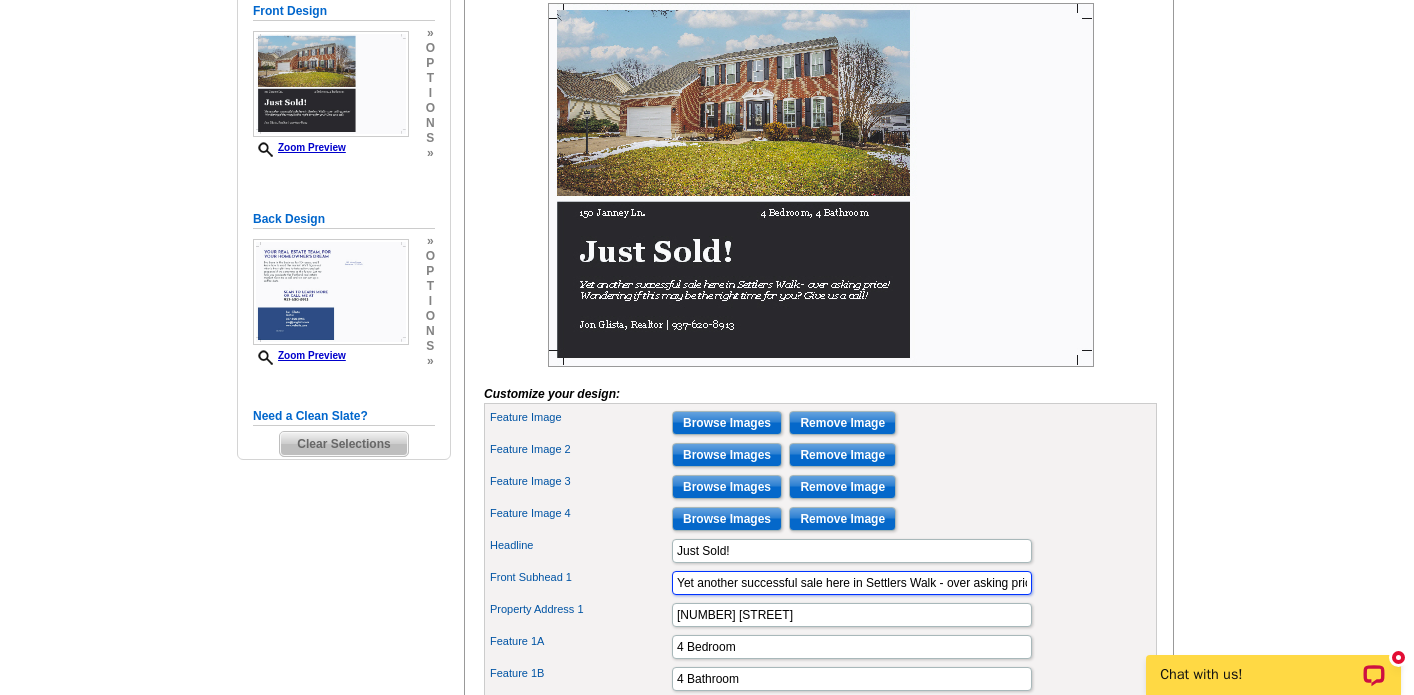 click on "Yet another successful sale here in Settlers Walk - over asking price! Wondering if this may be the right time for you? Give us a call!" at bounding box center [852, 583] 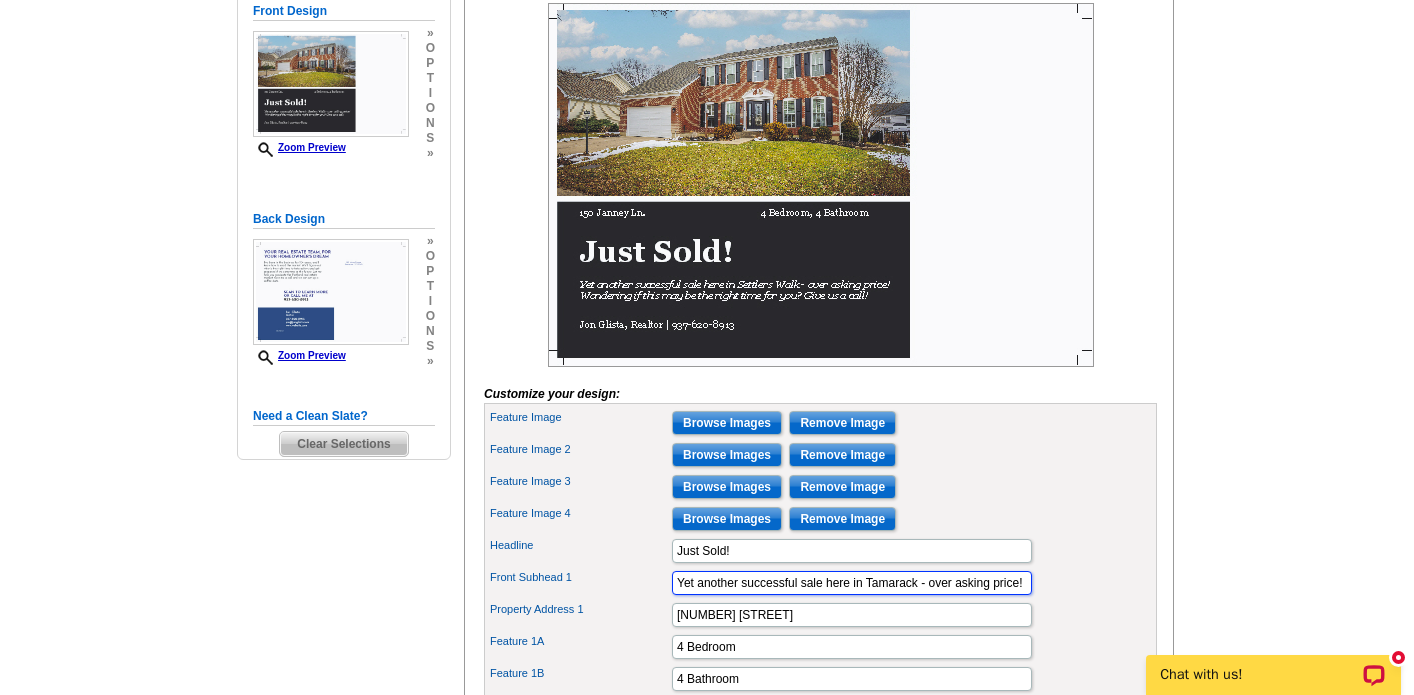 type on "Yet another successful sale here in Tamarack - over asking price!  Wondering if this may be the right time for you?  Give us a call!" 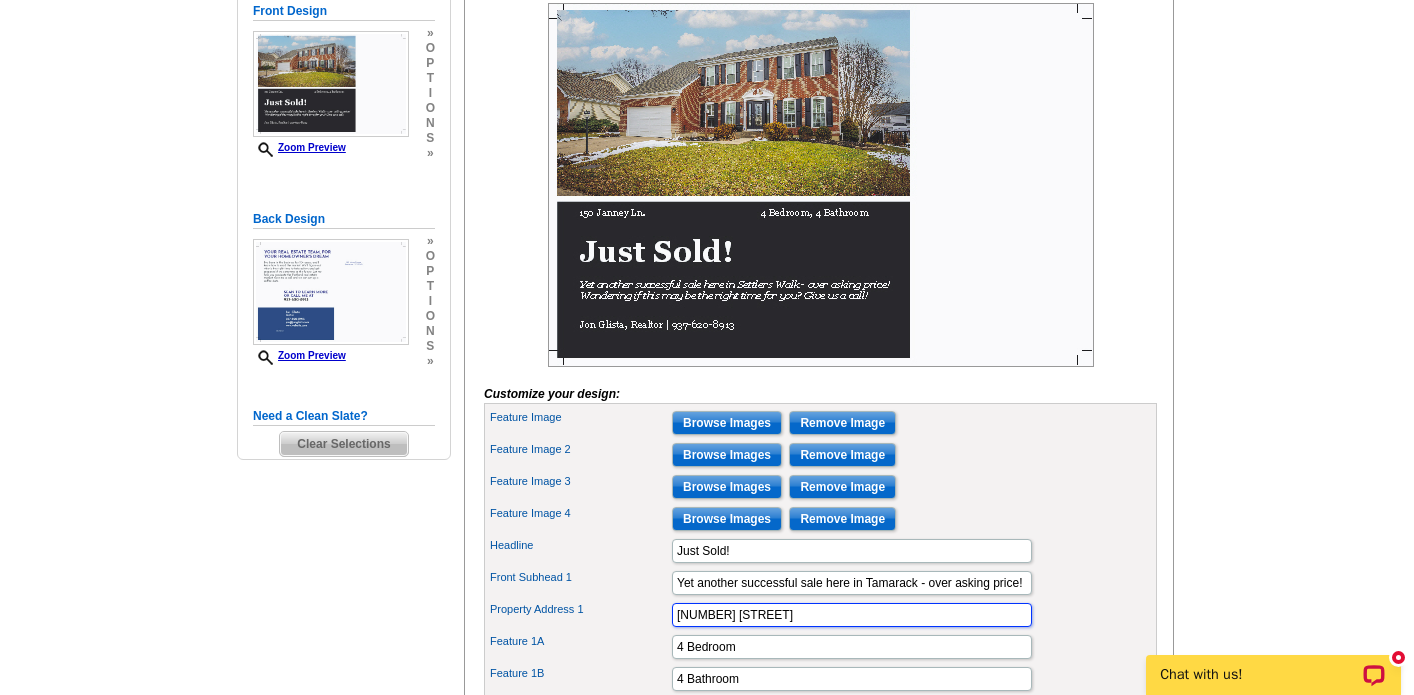 click on "[NUMBER] [STREET]" at bounding box center (852, 615) 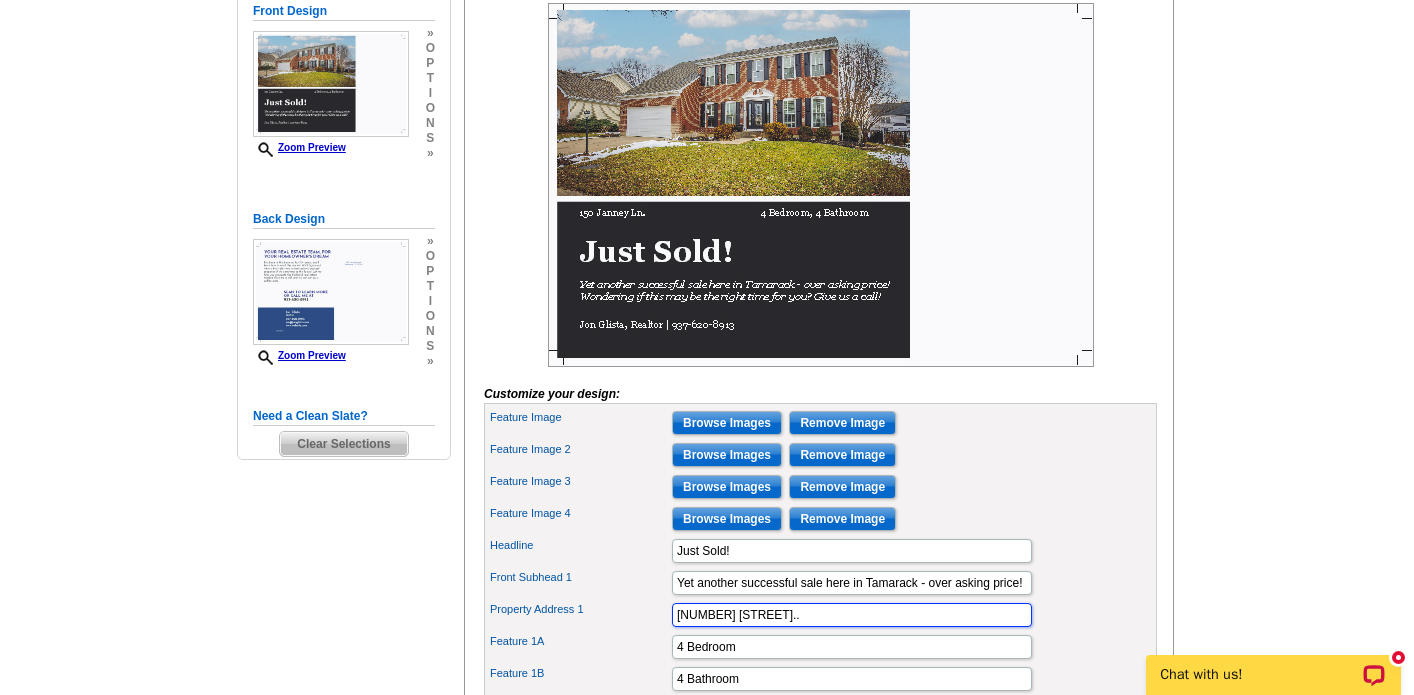 click on "[NUMBER] [STREET].." at bounding box center [852, 615] 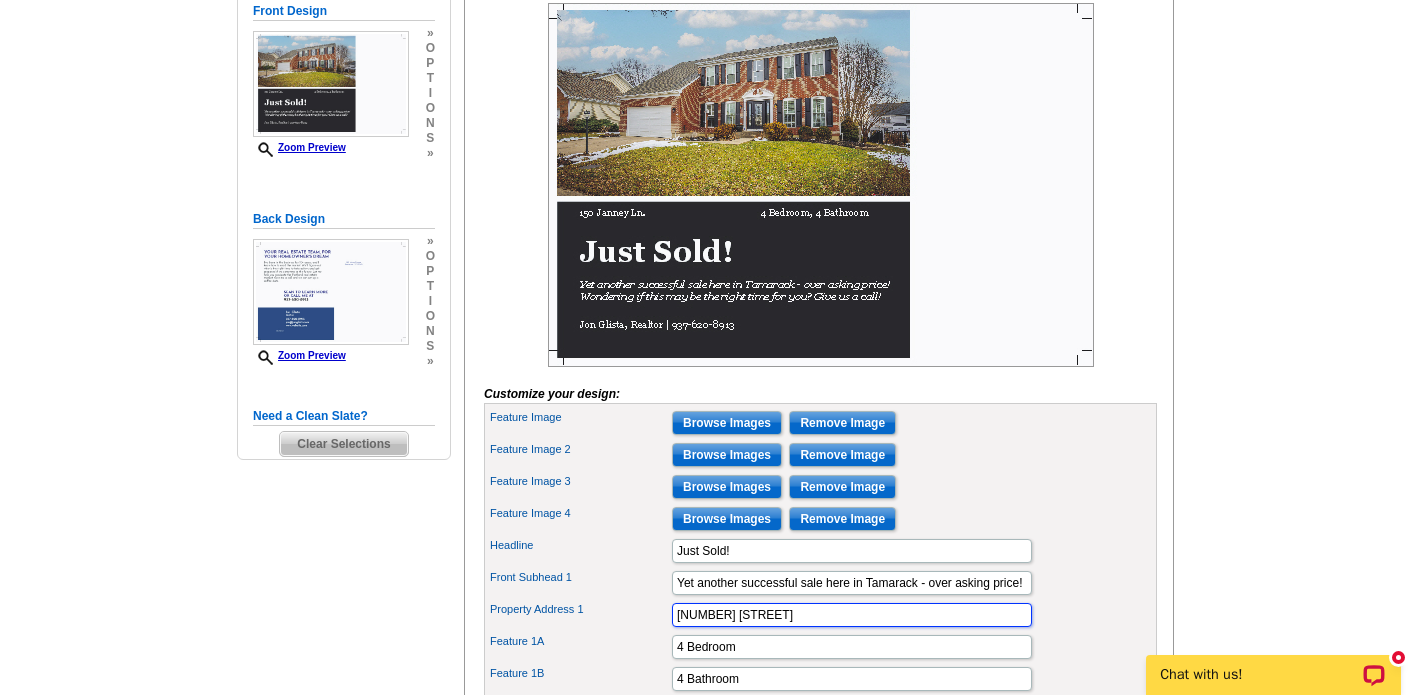 click on "[NUMBER] [STREET]" at bounding box center [852, 615] 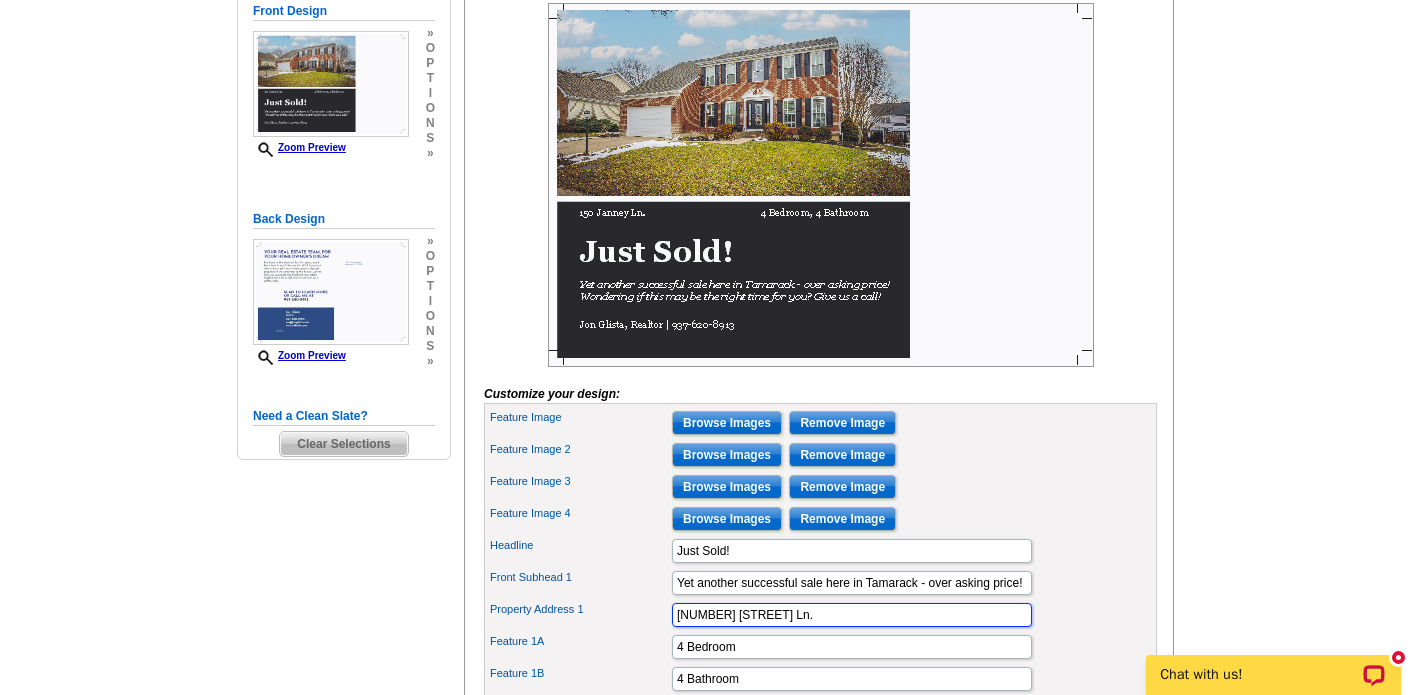 type on "[NUMBER] [STREET] Ln." 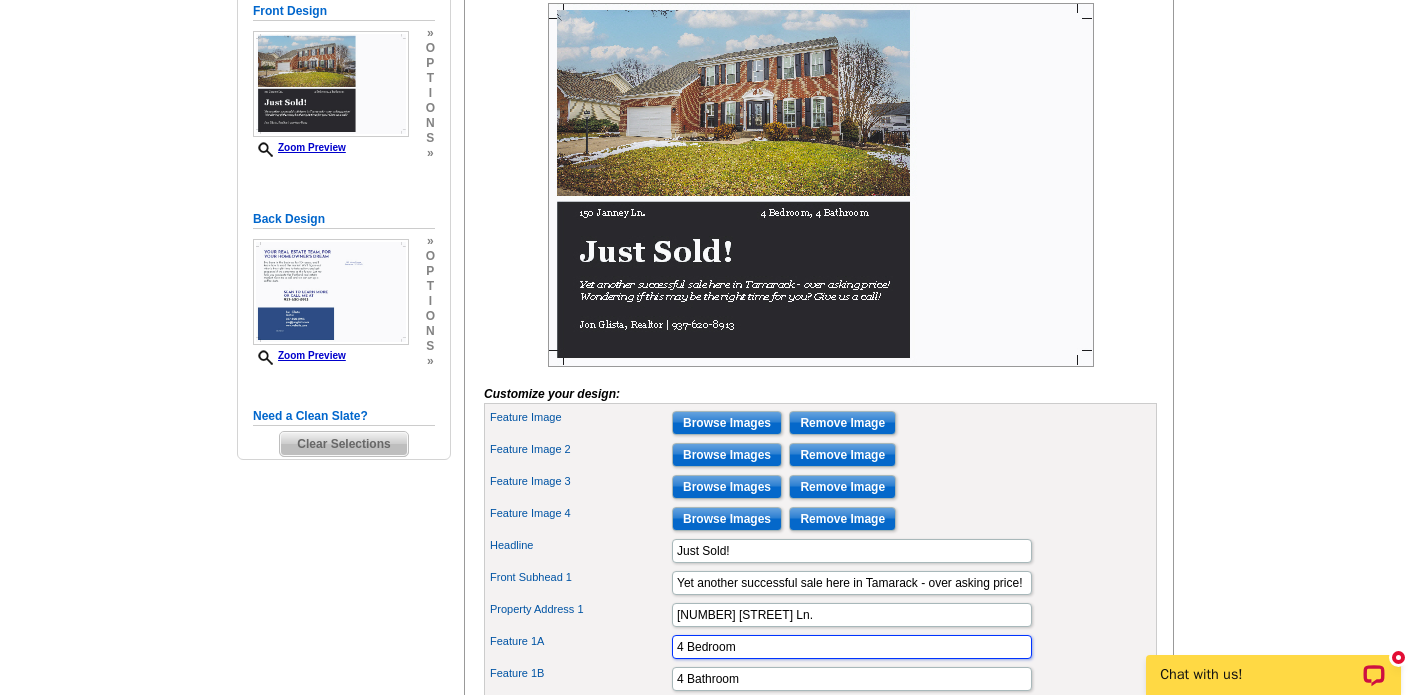 click on "4 Bedroom" at bounding box center [852, 647] 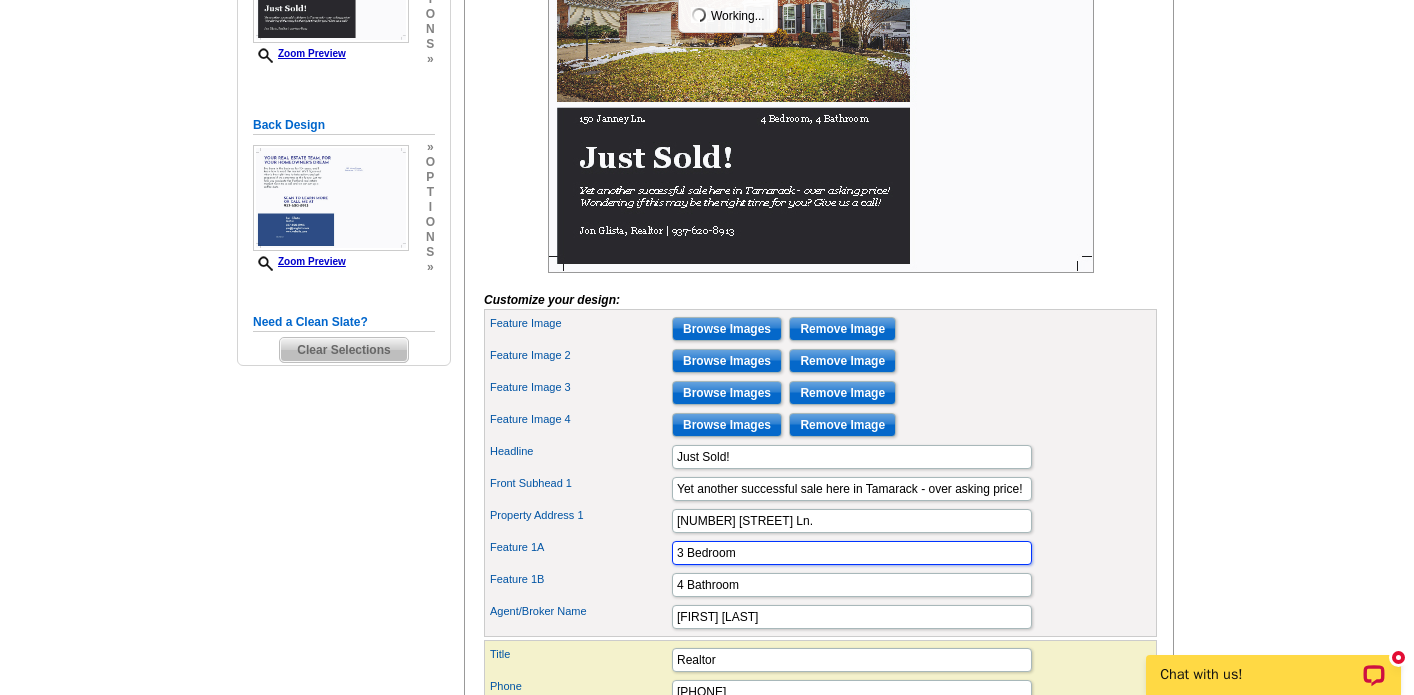 scroll, scrollTop: 459, scrollLeft: 0, axis: vertical 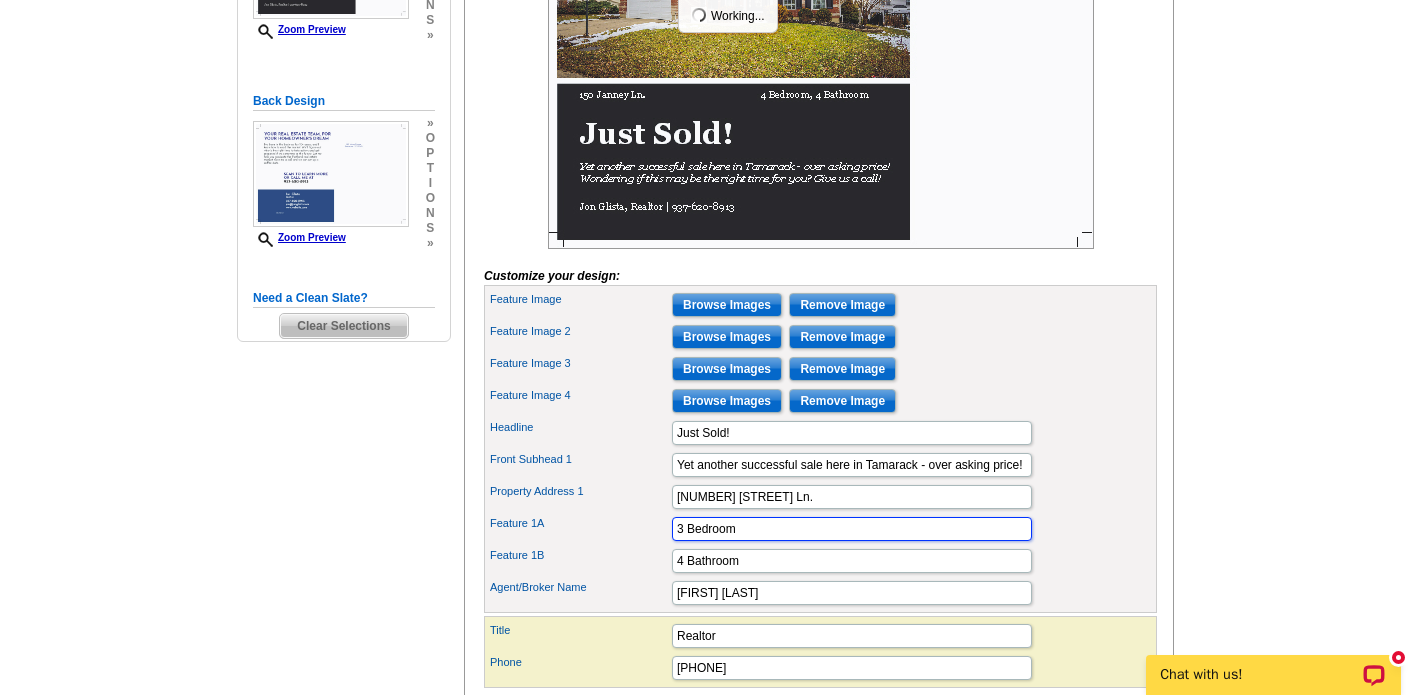 type on "3 Bedroom" 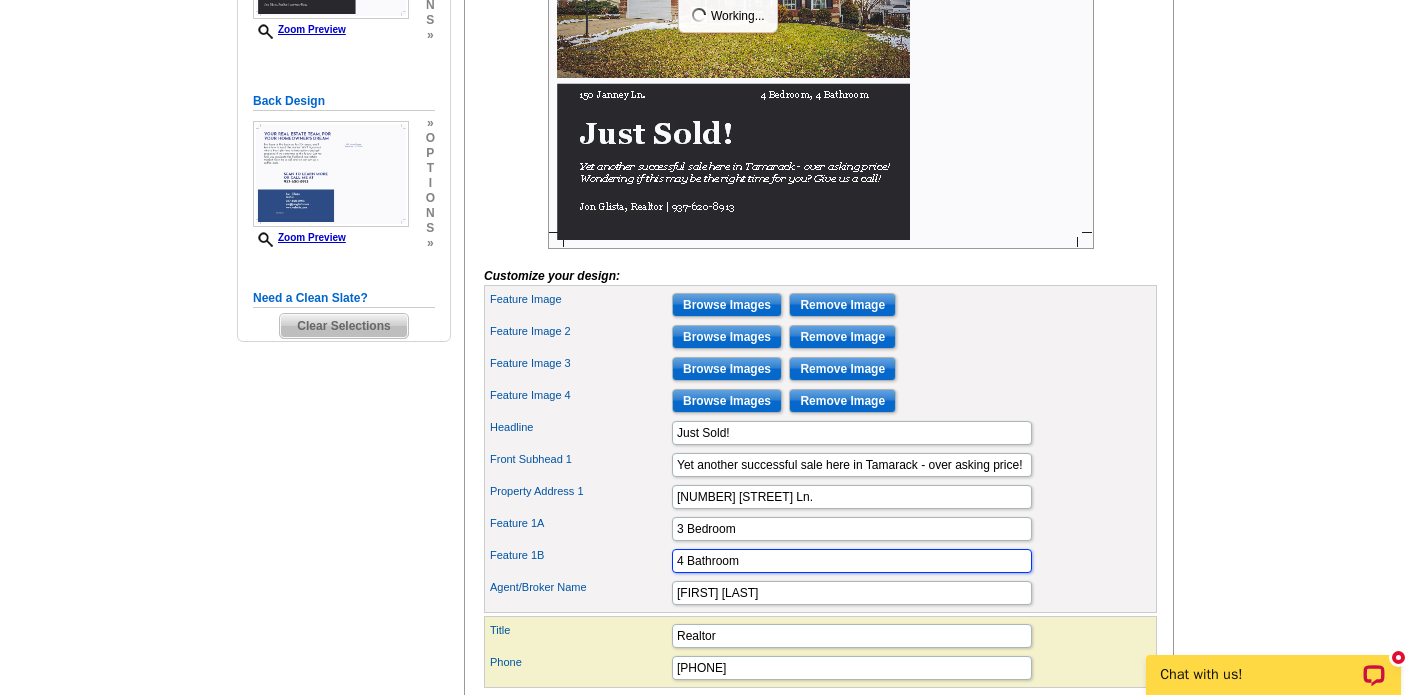 click on "4 Bathroom" at bounding box center (852, 561) 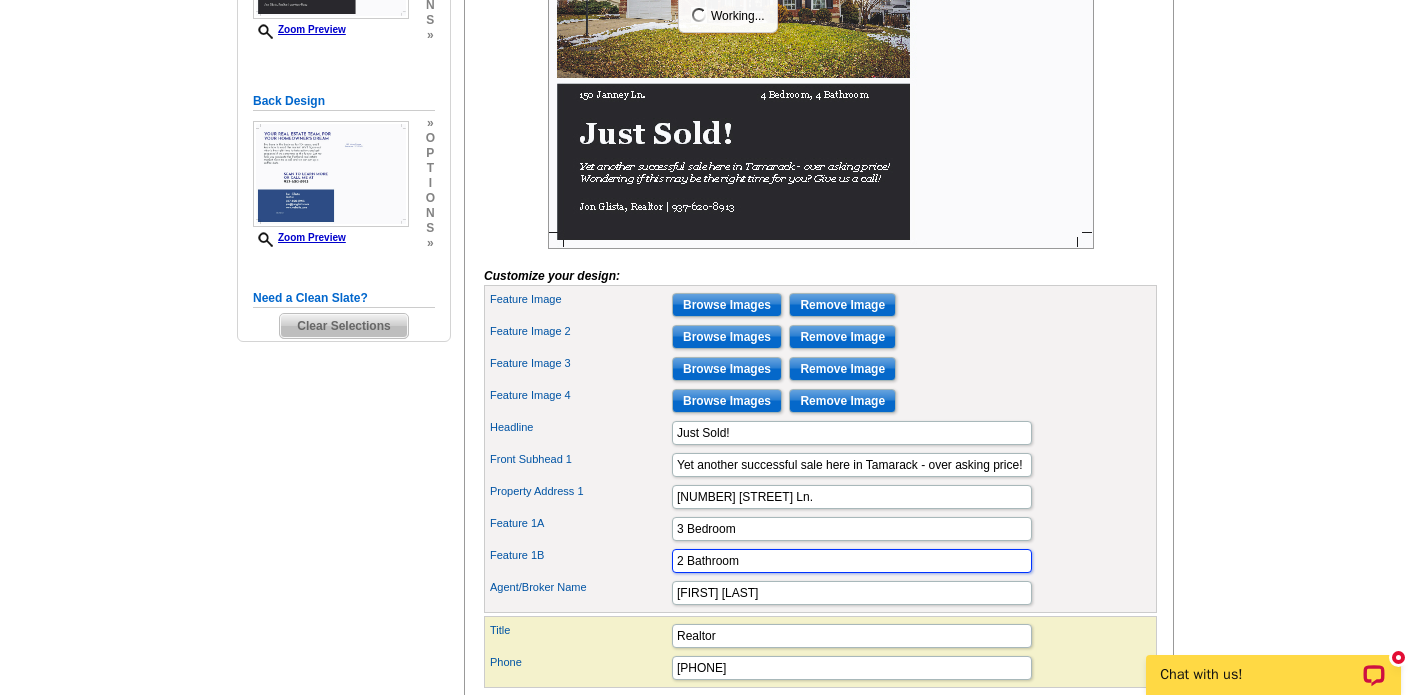 type on "2 Bathroom" 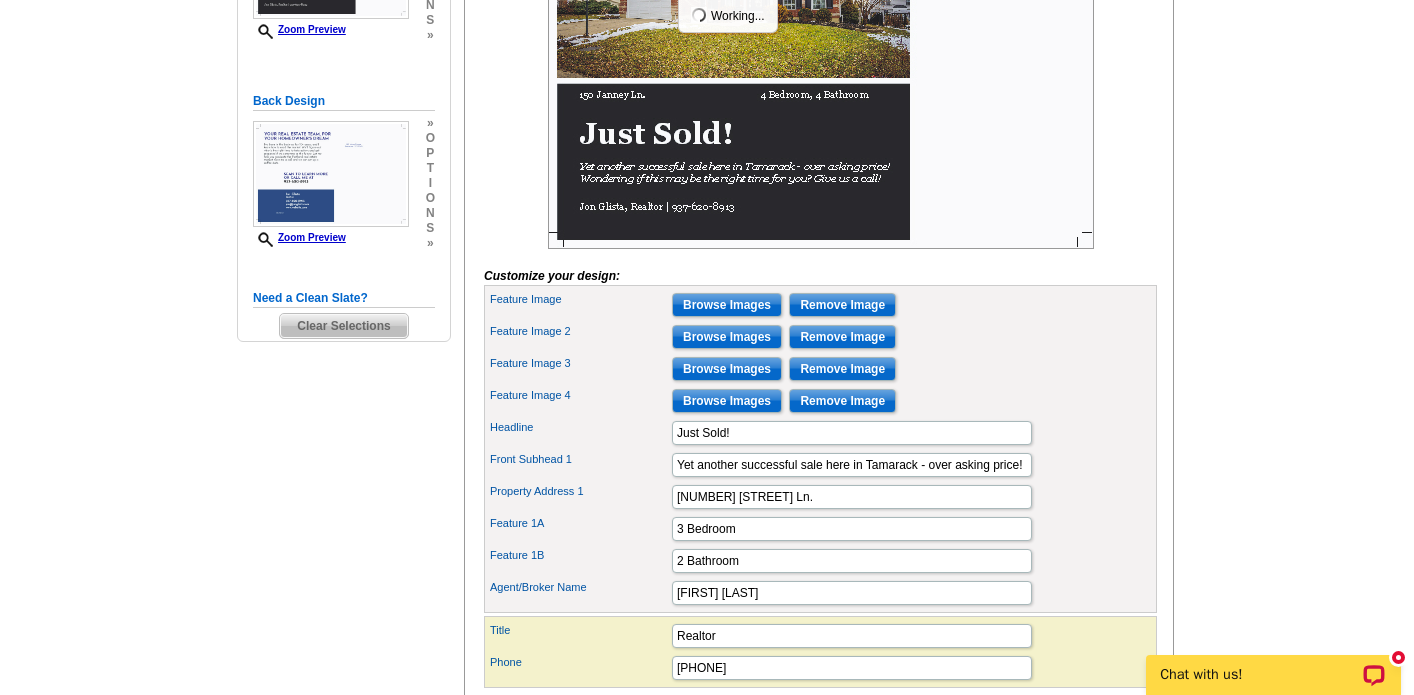 click on "Feature Image 3
Browse Images
Remove Image" at bounding box center [820, 369] 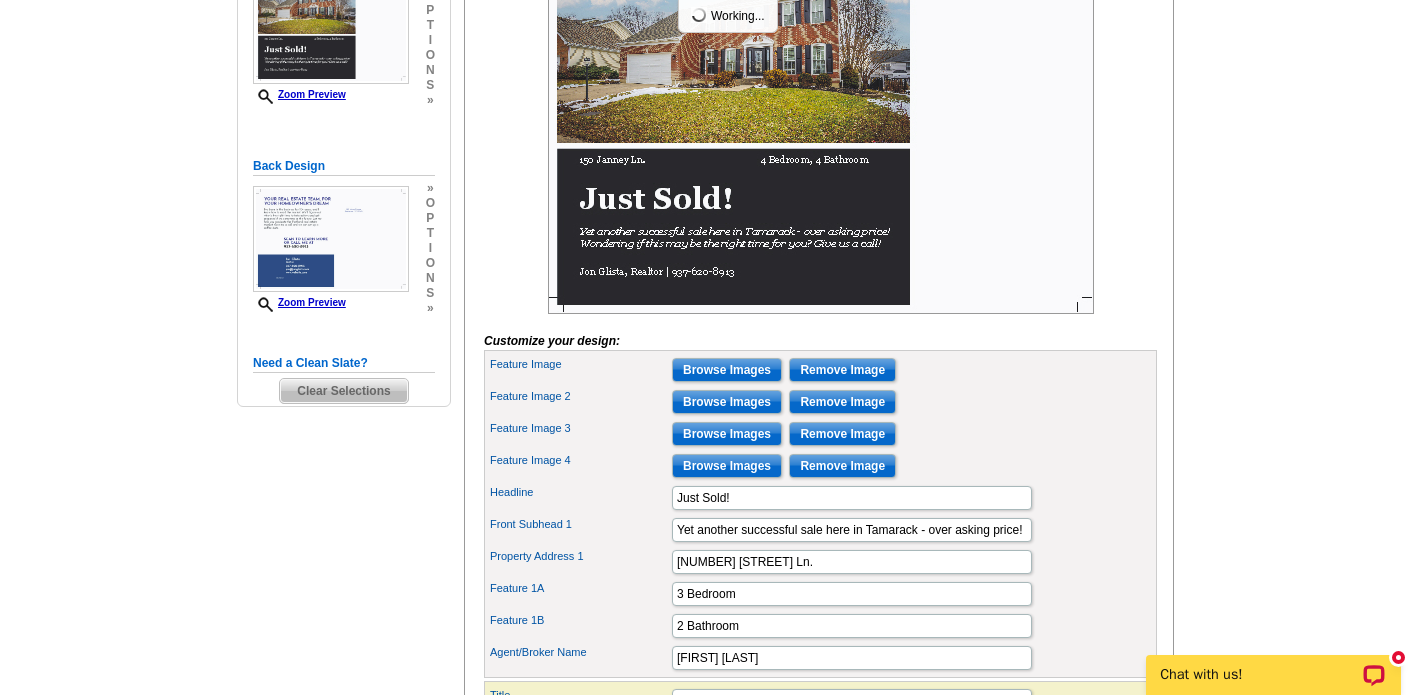 scroll, scrollTop: 342, scrollLeft: 0, axis: vertical 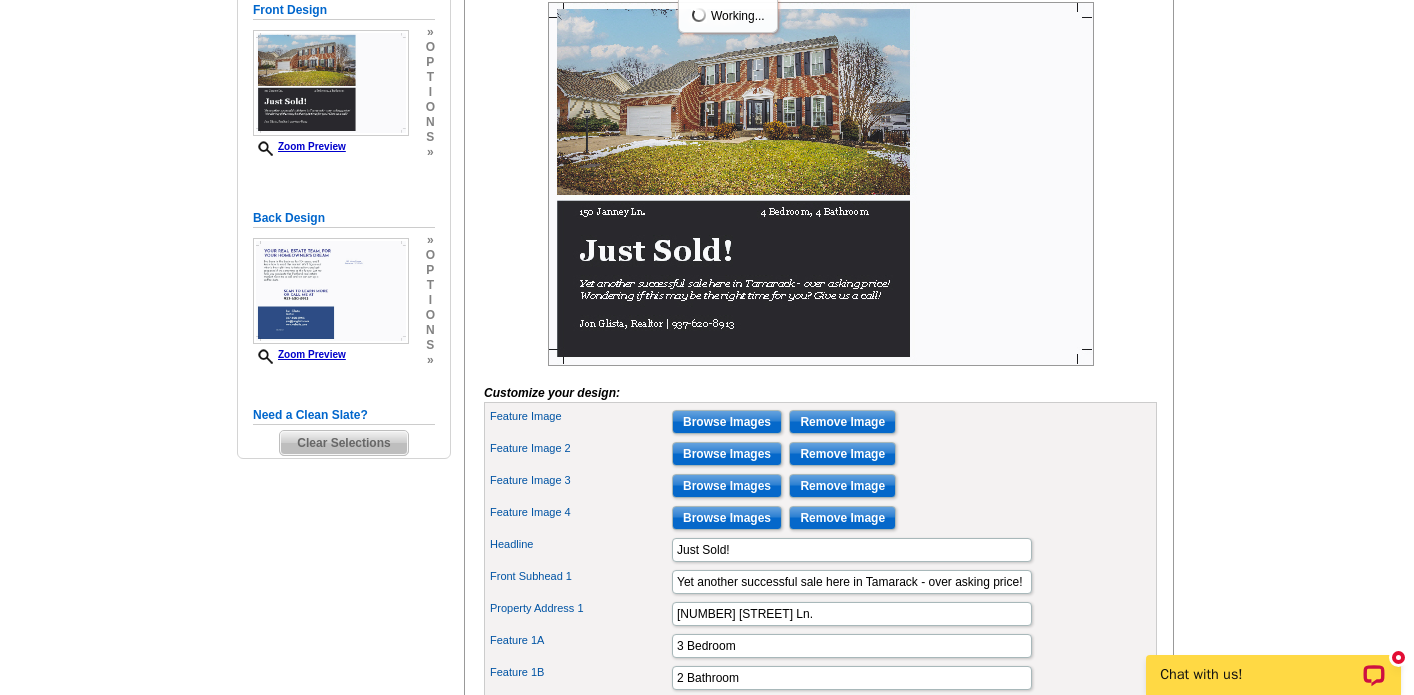 click on "Remove Image" at bounding box center (842, 422) 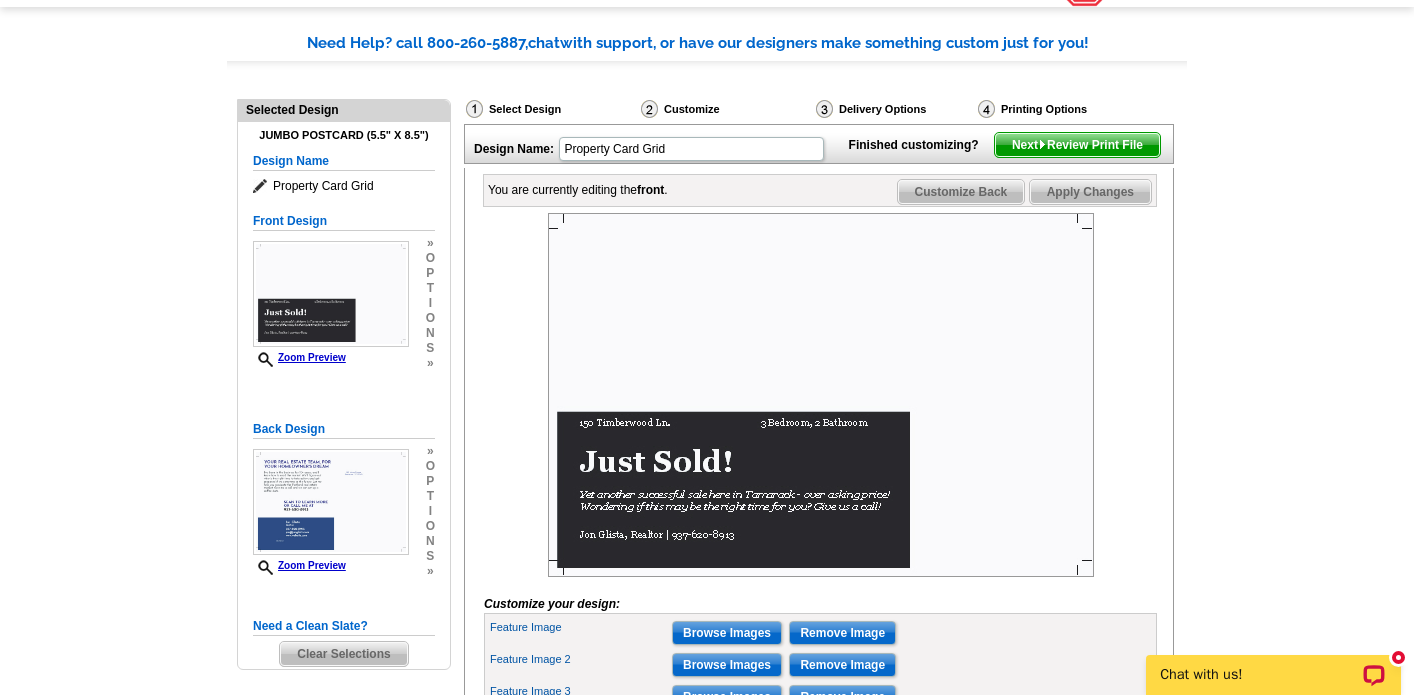 scroll, scrollTop: 131, scrollLeft: 0, axis: vertical 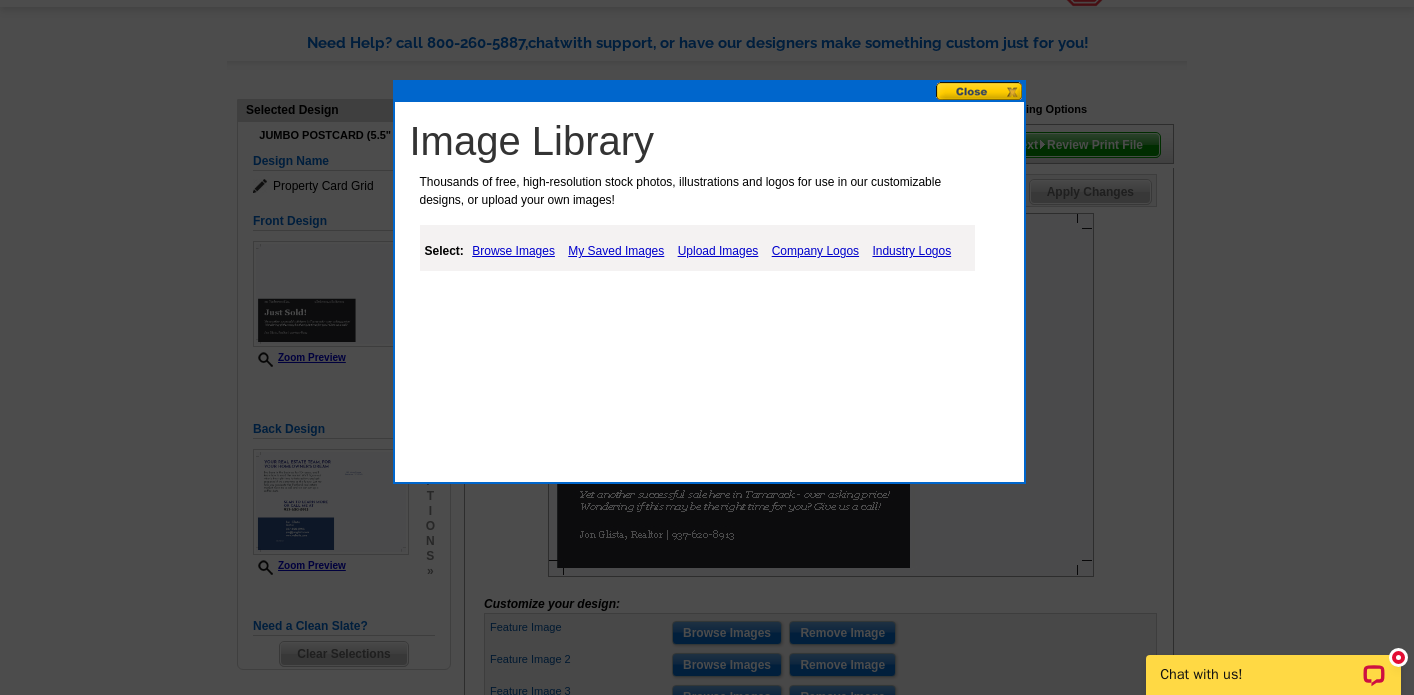 click on "Browse Images" at bounding box center (513, 251) 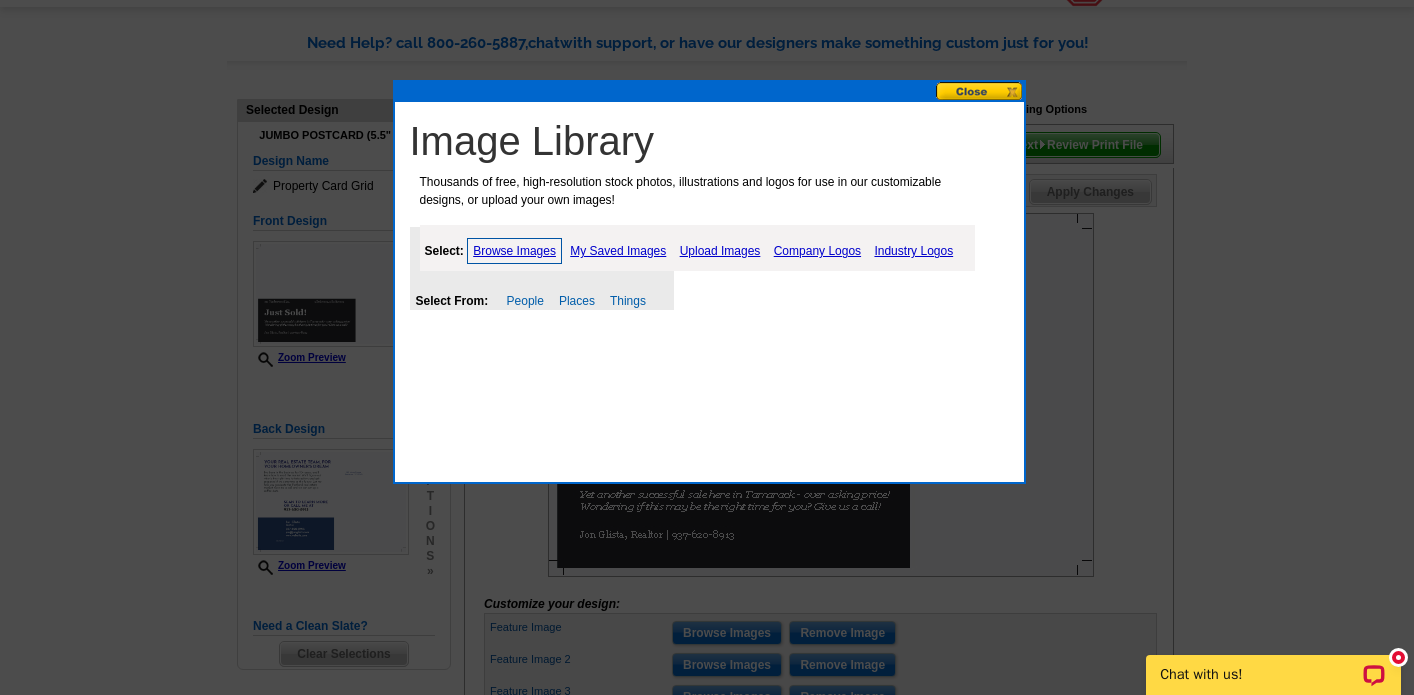 click on "Upload Images" at bounding box center [720, 251] 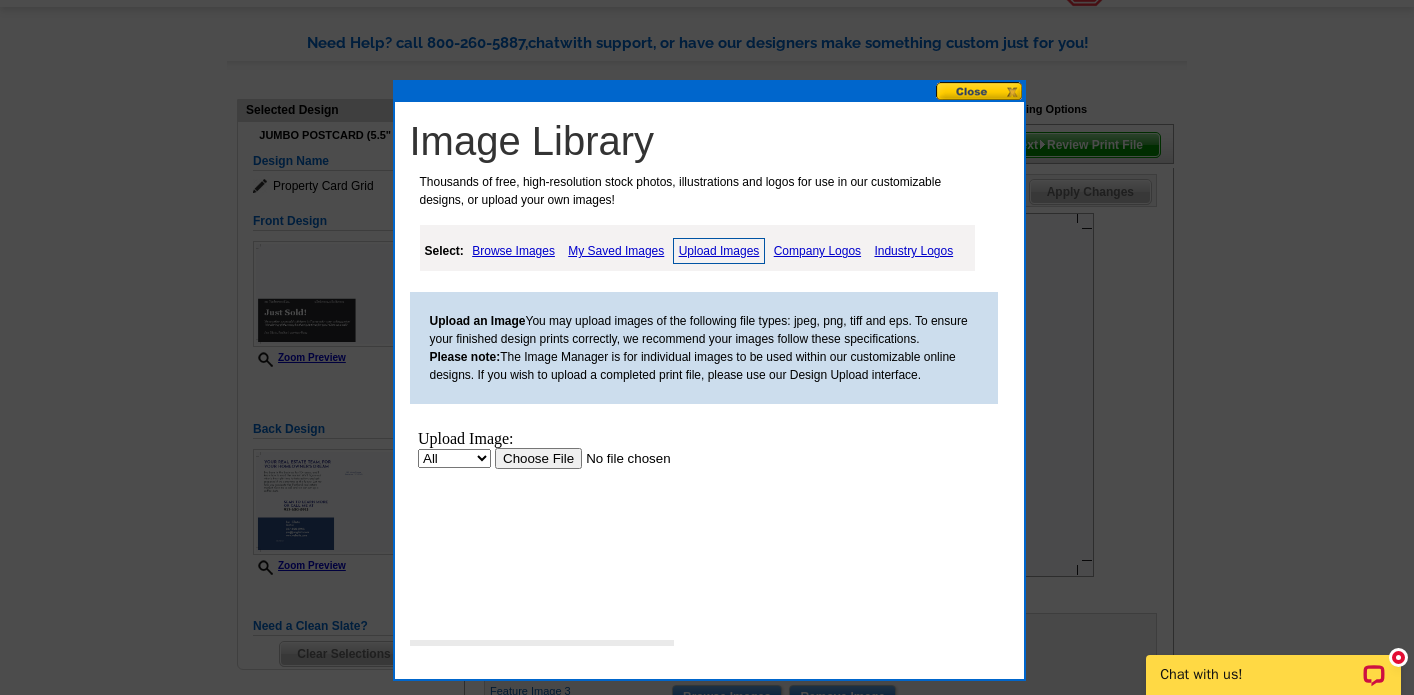scroll, scrollTop: 0, scrollLeft: 0, axis: both 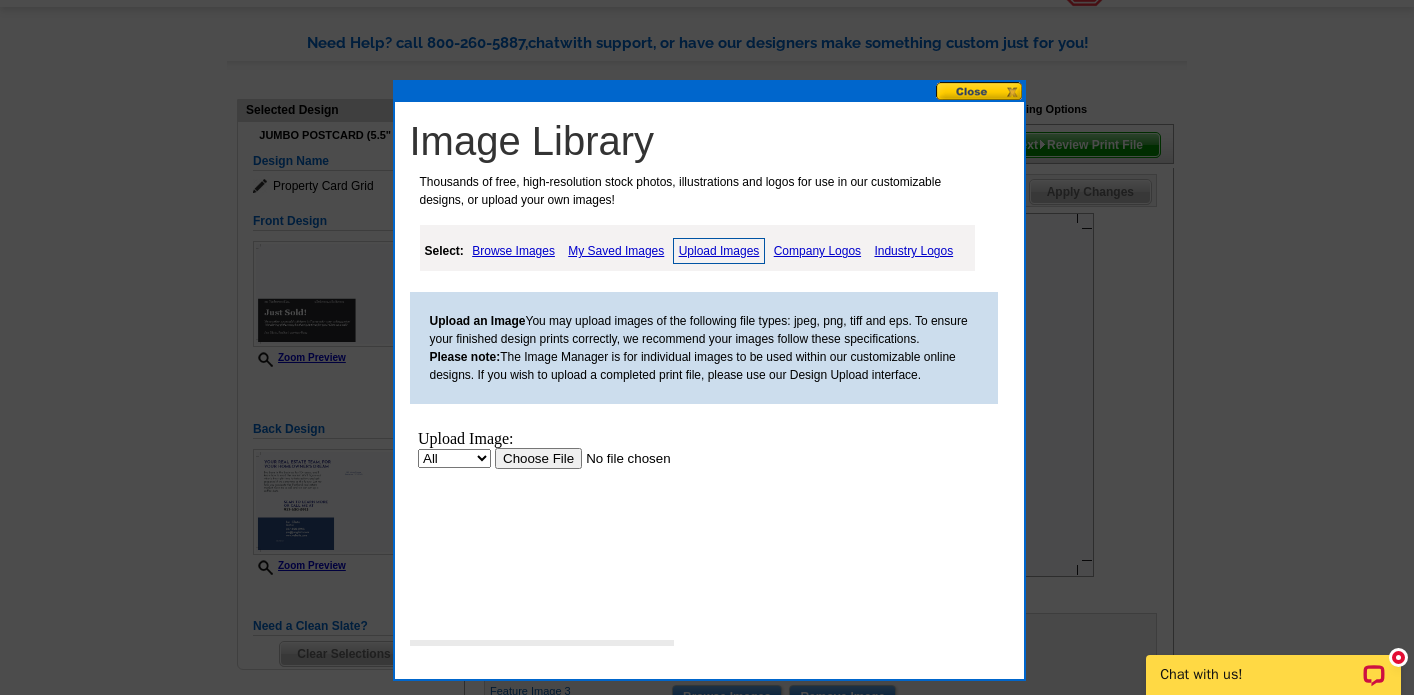 click at bounding box center [620, 458] 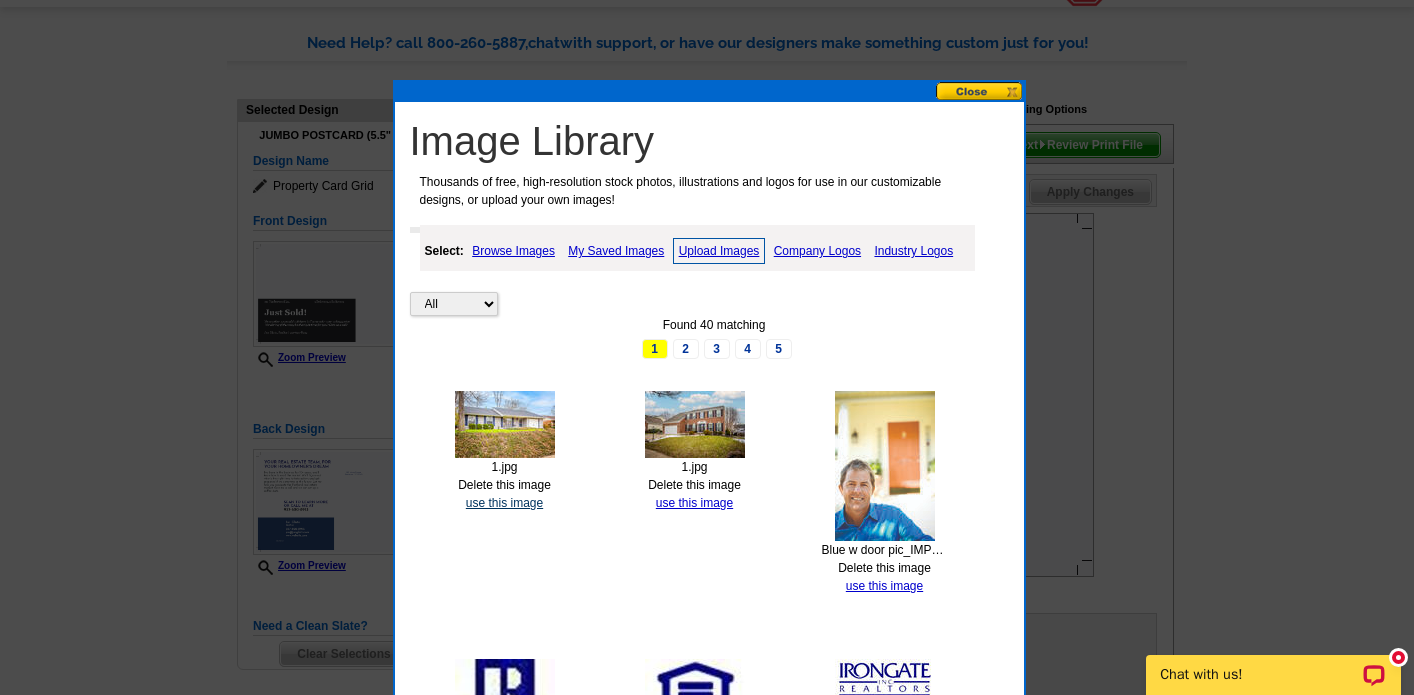 click on "use this image" at bounding box center [504, 503] 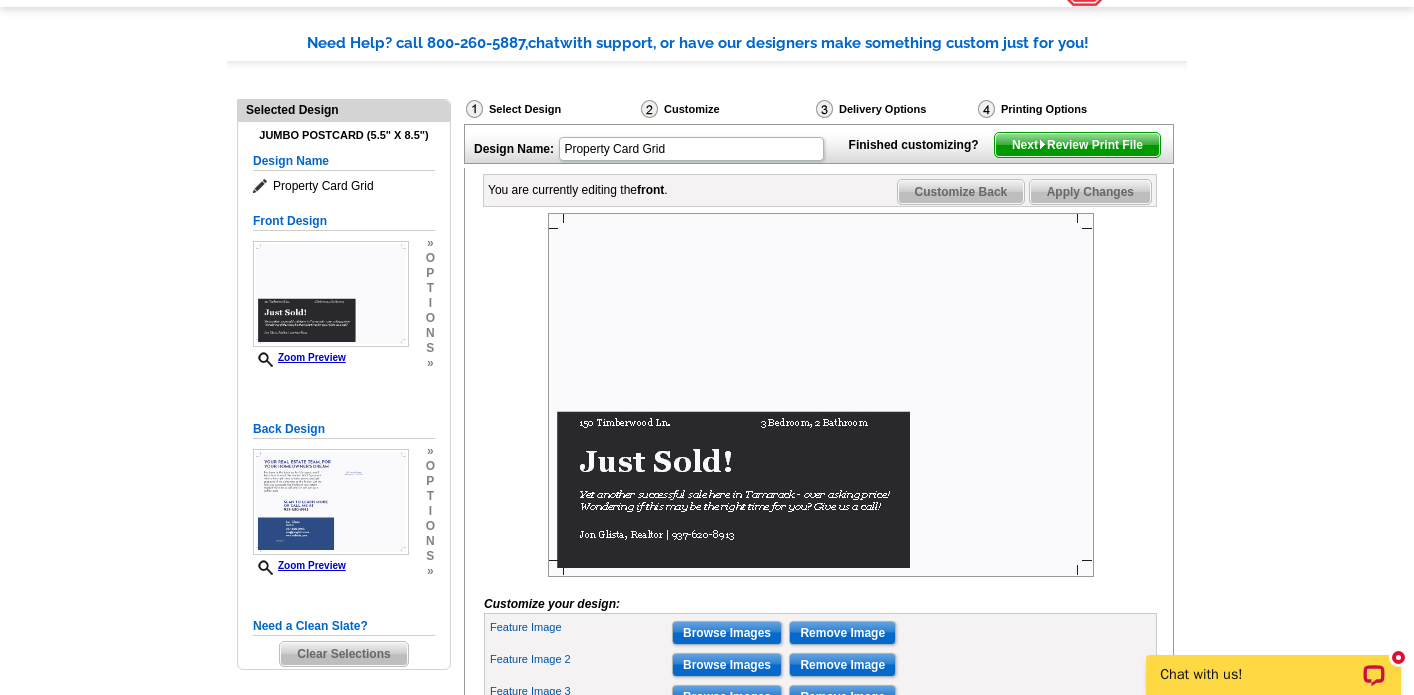 scroll, scrollTop: 0, scrollLeft: 0, axis: both 